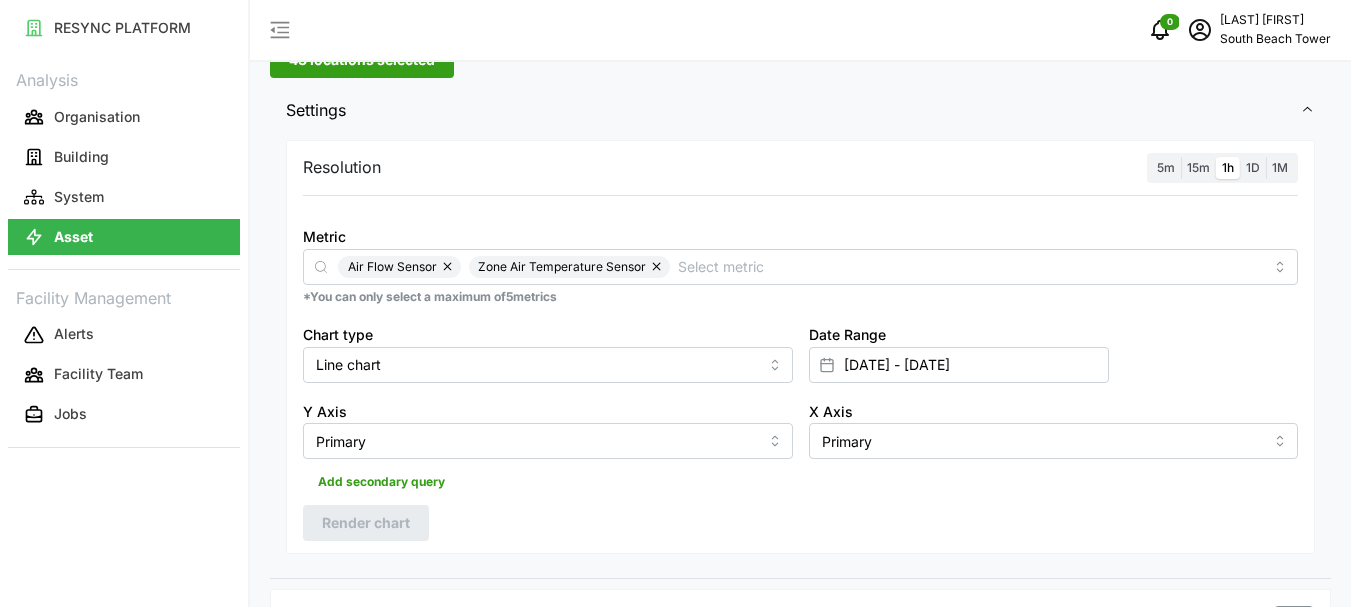 scroll, scrollTop: 0, scrollLeft: 0, axis: both 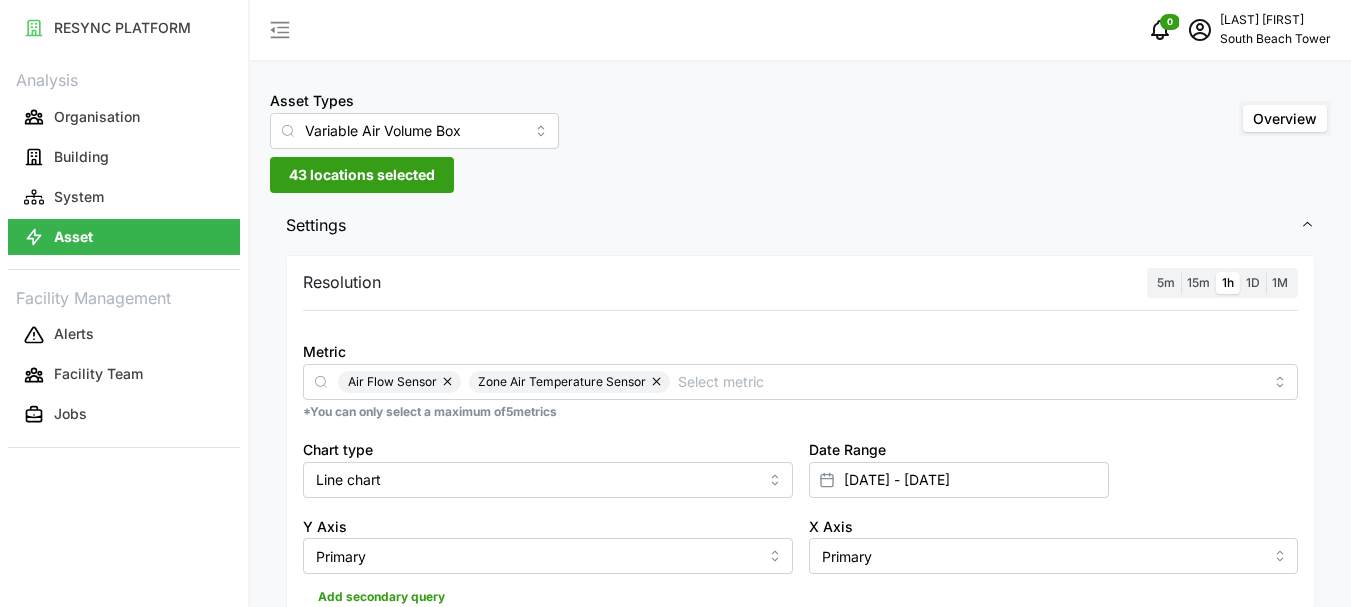 click on "43 locations selected" at bounding box center (362, 175) 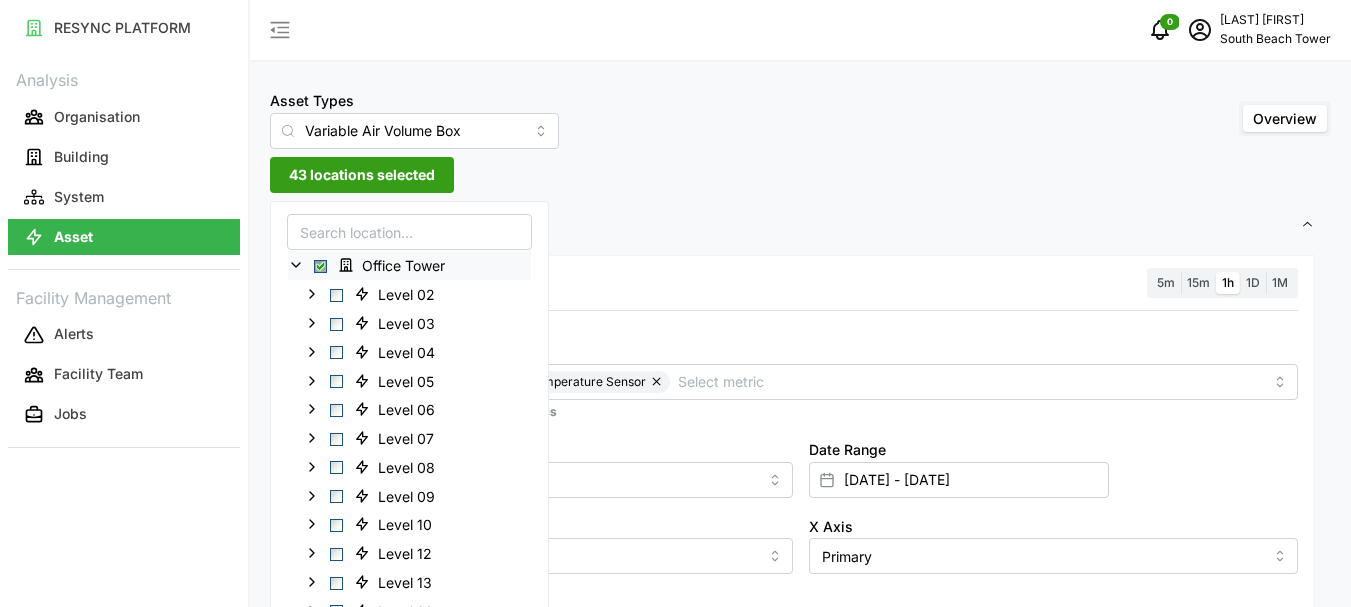 click at bounding box center (320, 266) 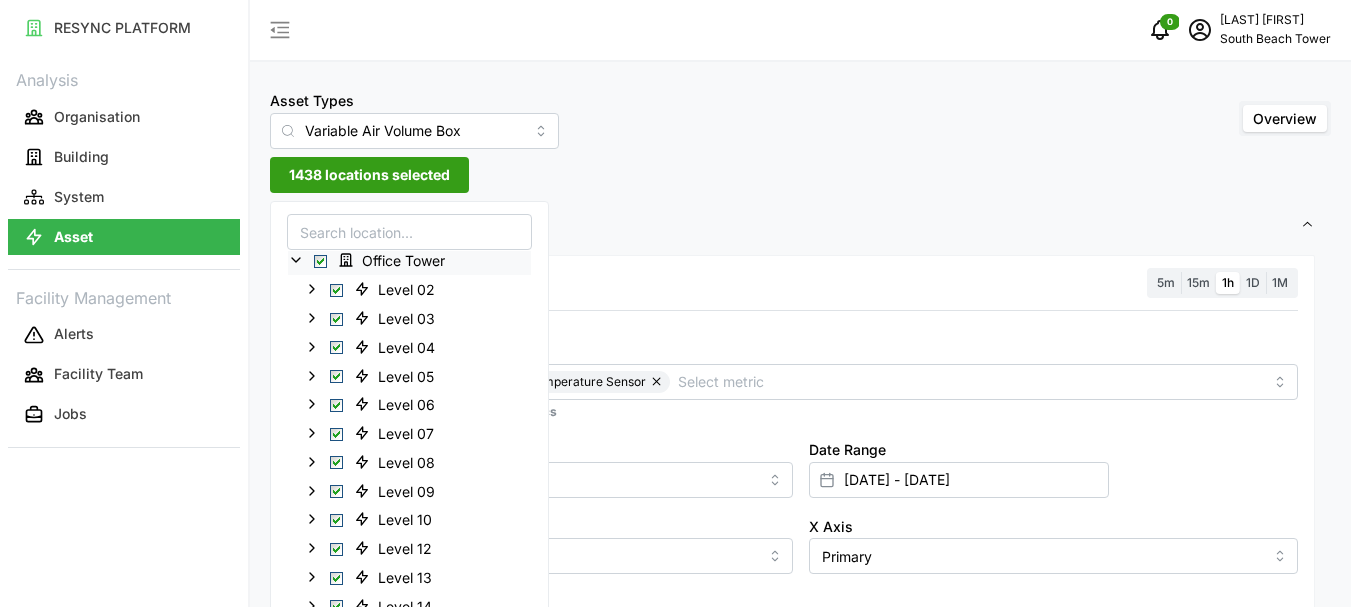 scroll, scrollTop: 0, scrollLeft: 0, axis: both 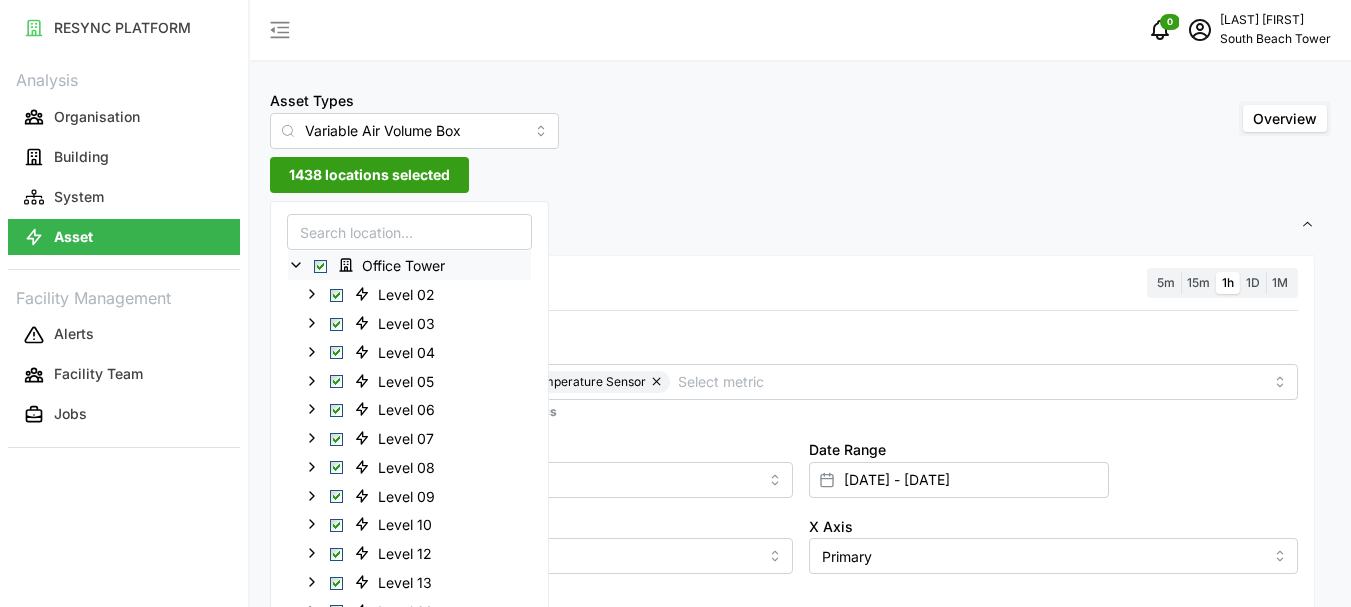 click at bounding box center (320, 266) 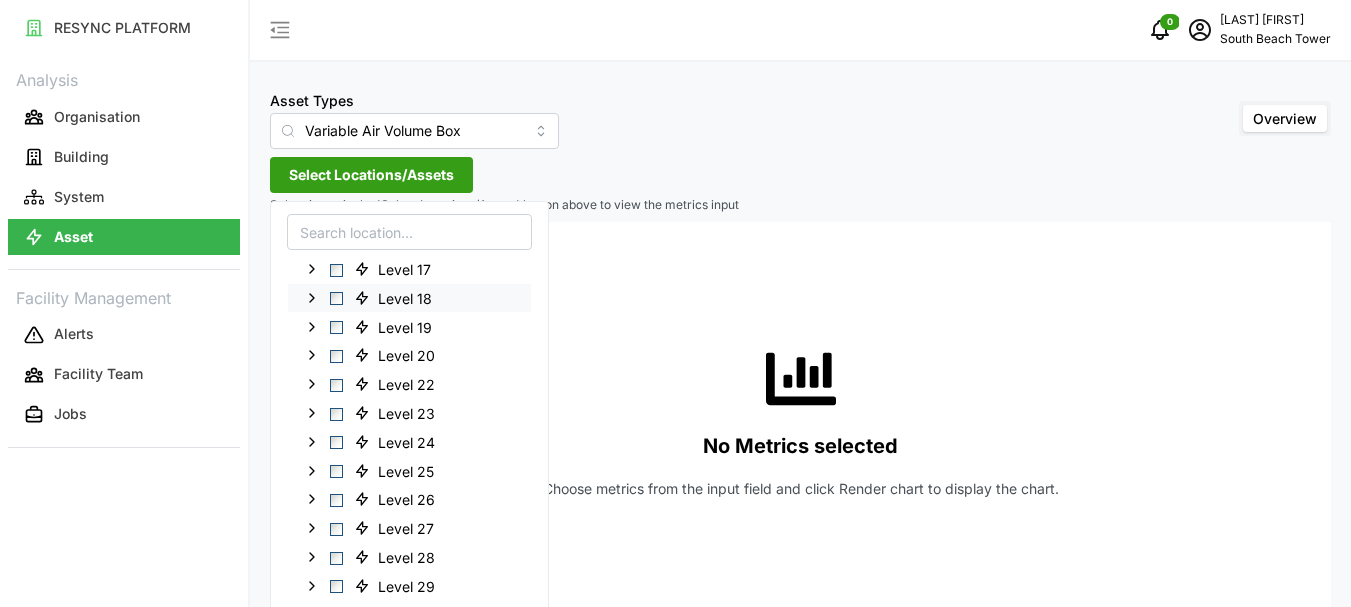 scroll, scrollTop: 543, scrollLeft: 0, axis: vertical 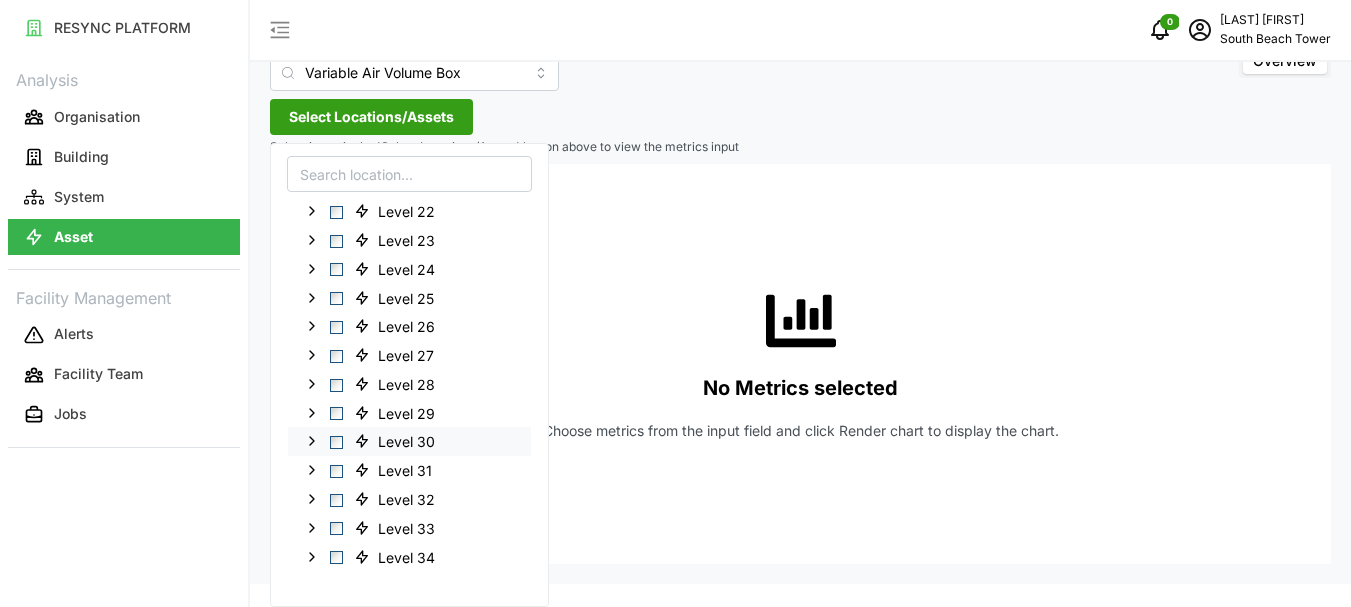 click at bounding box center [336, 442] 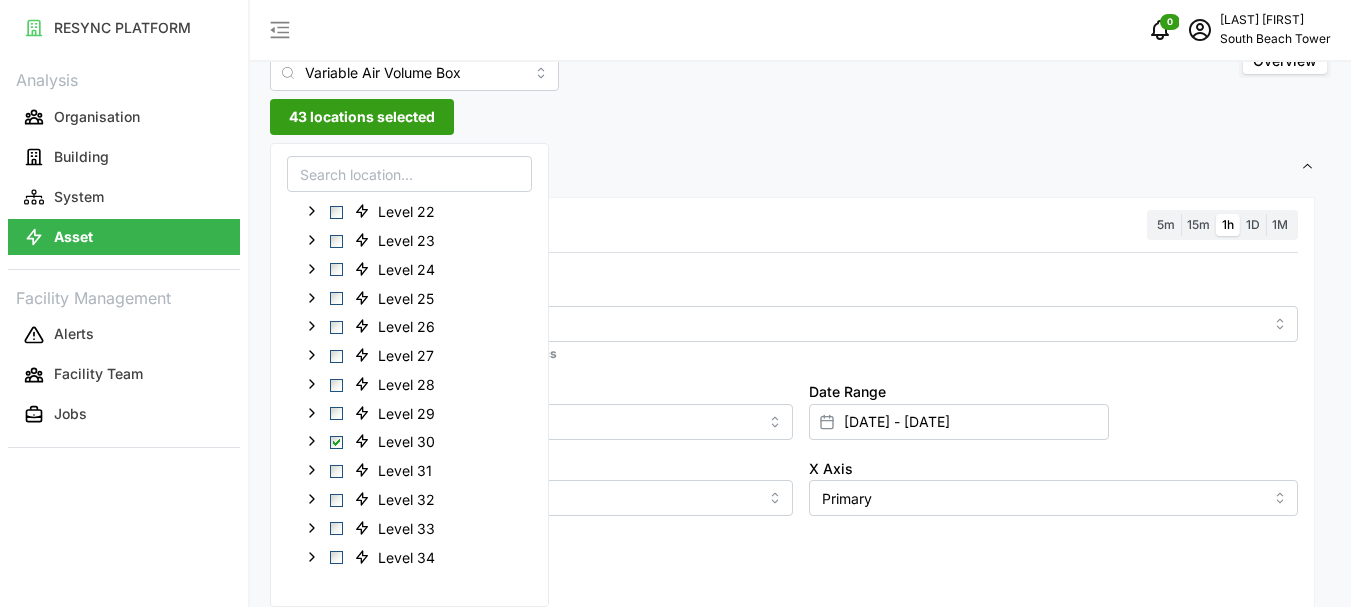 click on "43 locations selected" at bounding box center [362, 117] 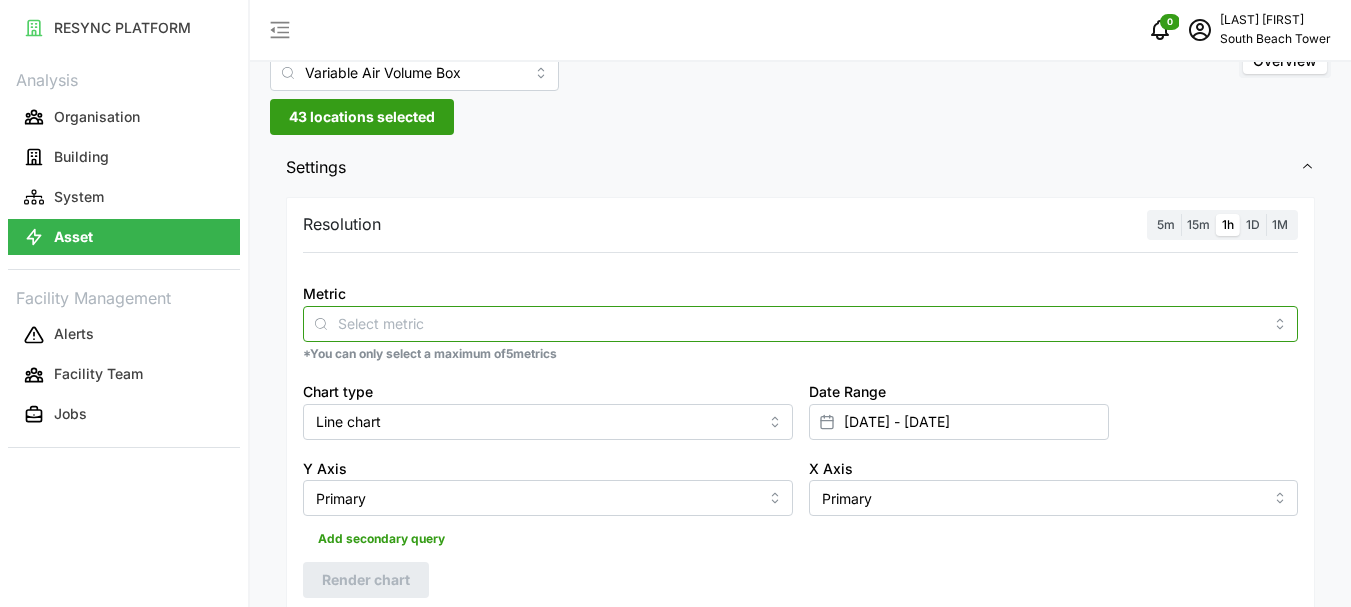 click on "Metric" at bounding box center [800, 323] 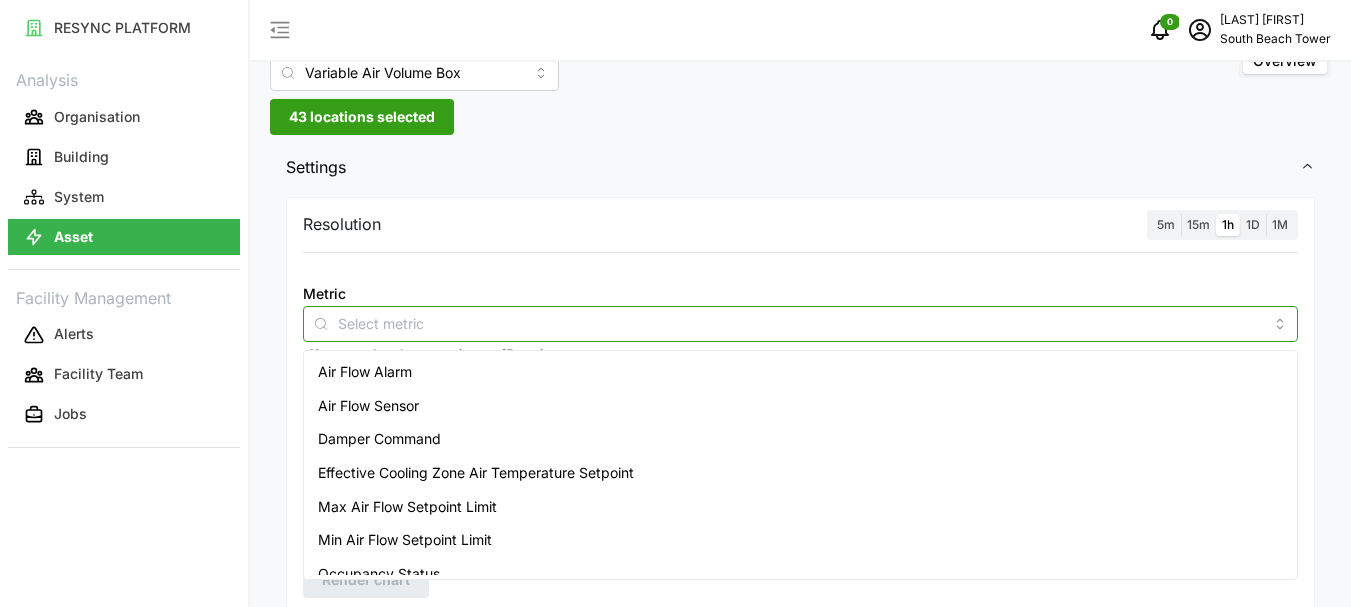 click on "Air Flow Sensor" at bounding box center (368, 406) 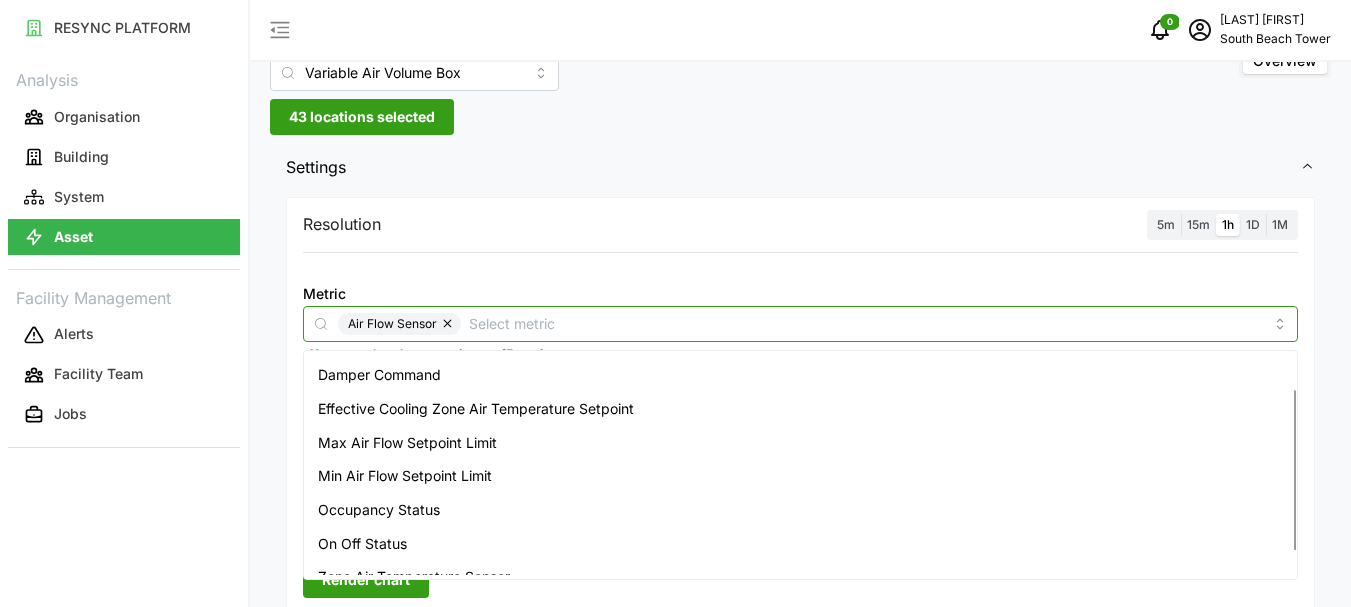 scroll, scrollTop: 83, scrollLeft: 0, axis: vertical 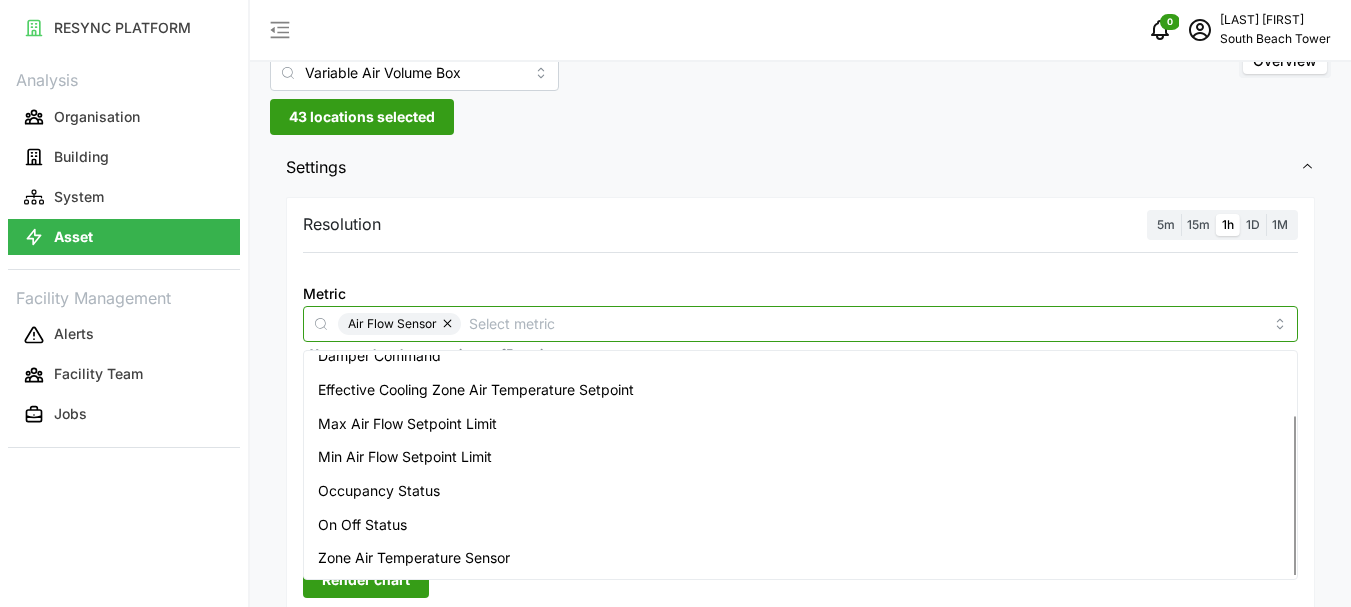 click on "Zone Air Temperature Sensor" at bounding box center (414, 558) 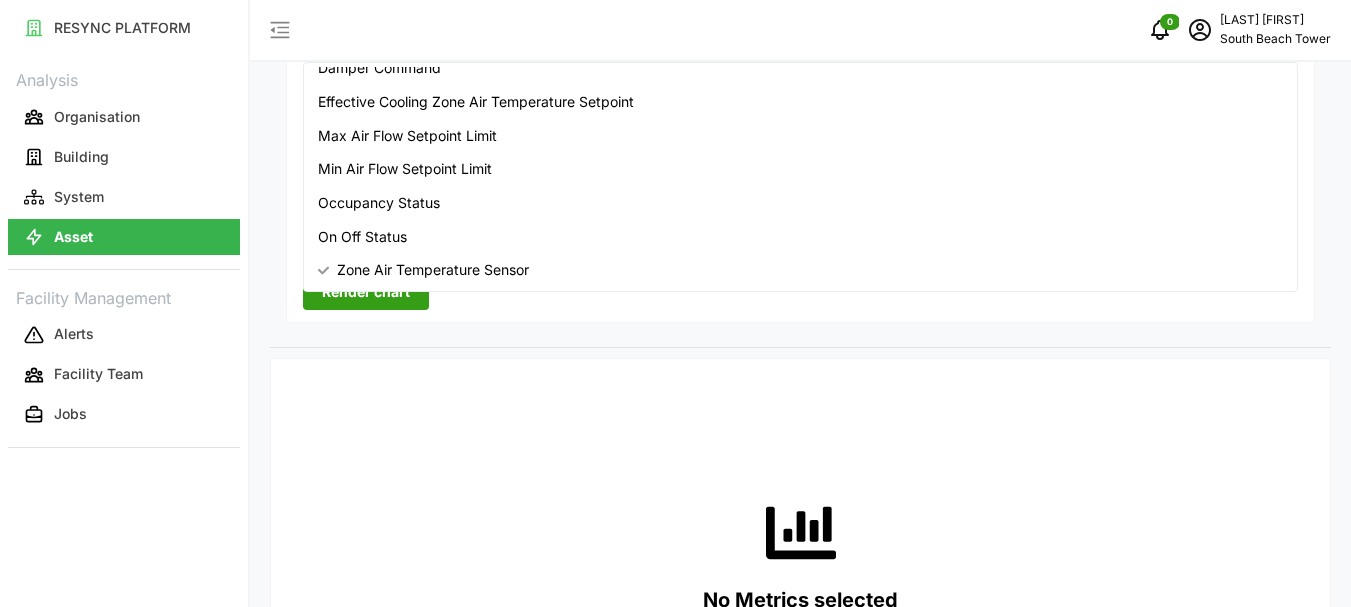scroll, scrollTop: 258, scrollLeft: 0, axis: vertical 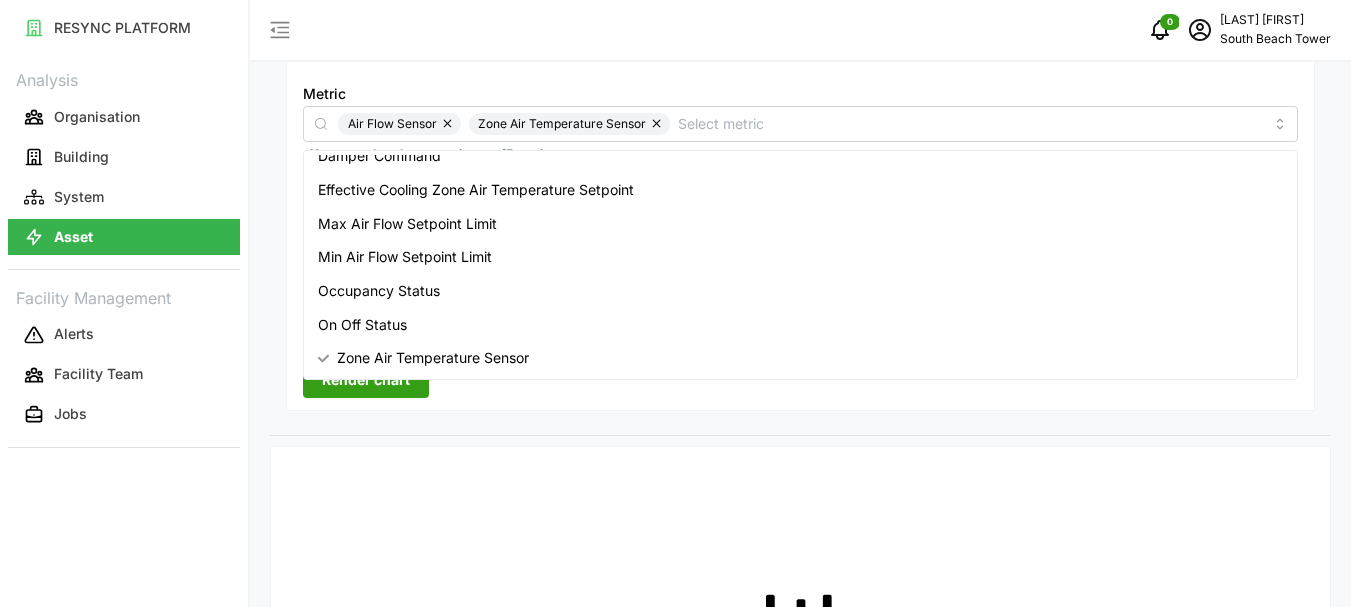 click on "Render chart" at bounding box center [366, 380] 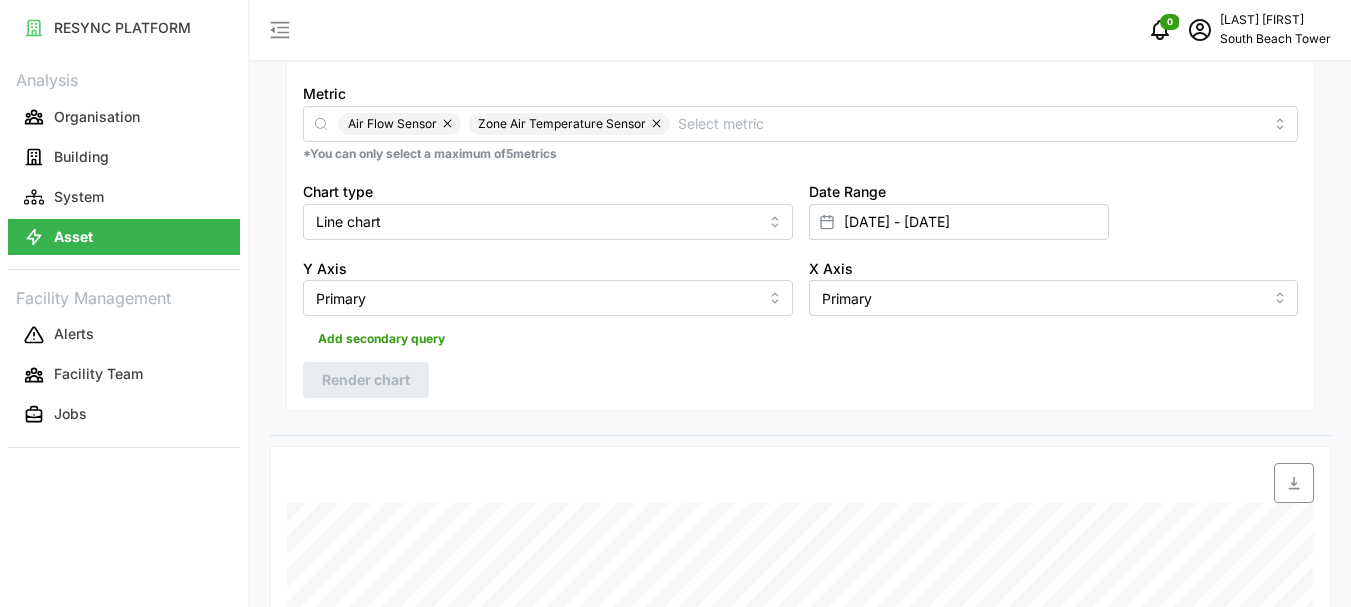 scroll, scrollTop: 558, scrollLeft: 0, axis: vertical 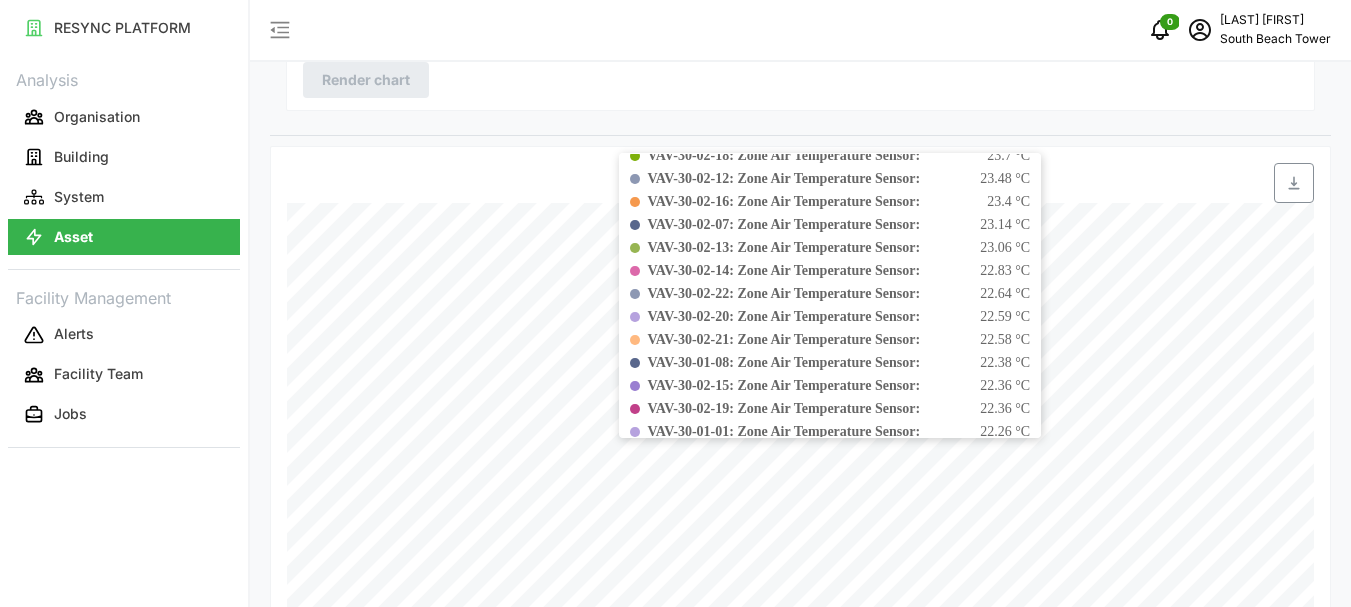 click on "VAV-30-02-15: Zone Air Temperature Sensor:" at bounding box center (784, 385) 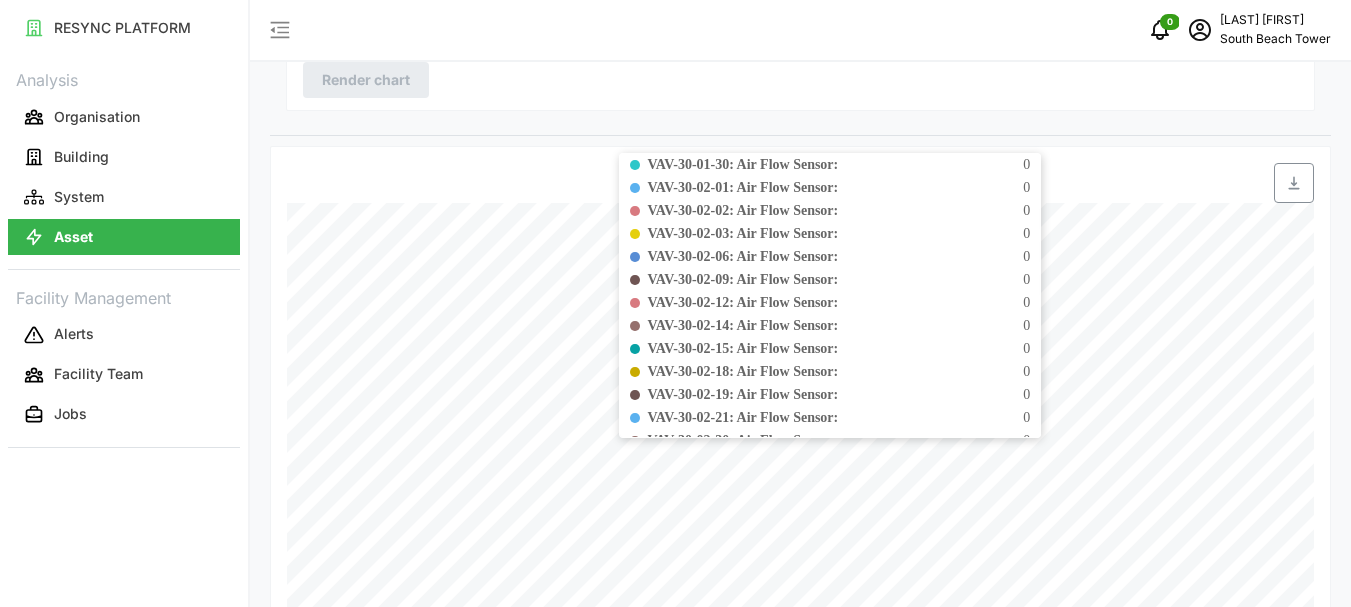 scroll, scrollTop: 1368, scrollLeft: 0, axis: vertical 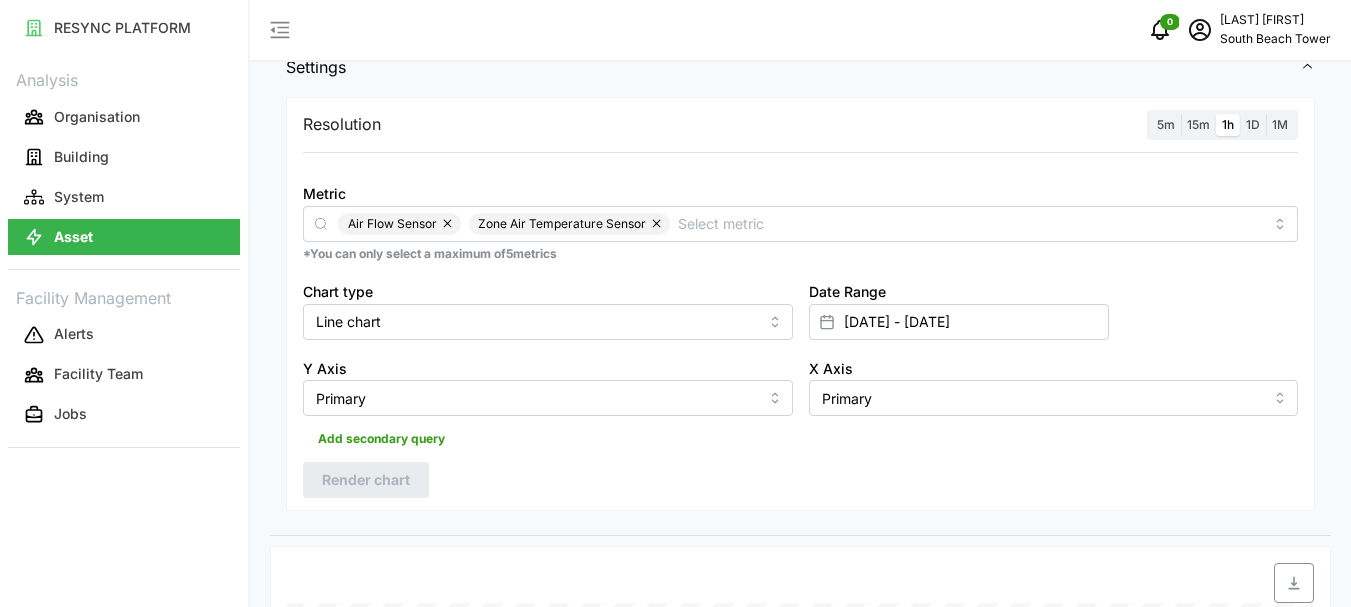 click on "15m" at bounding box center (1198, 124) 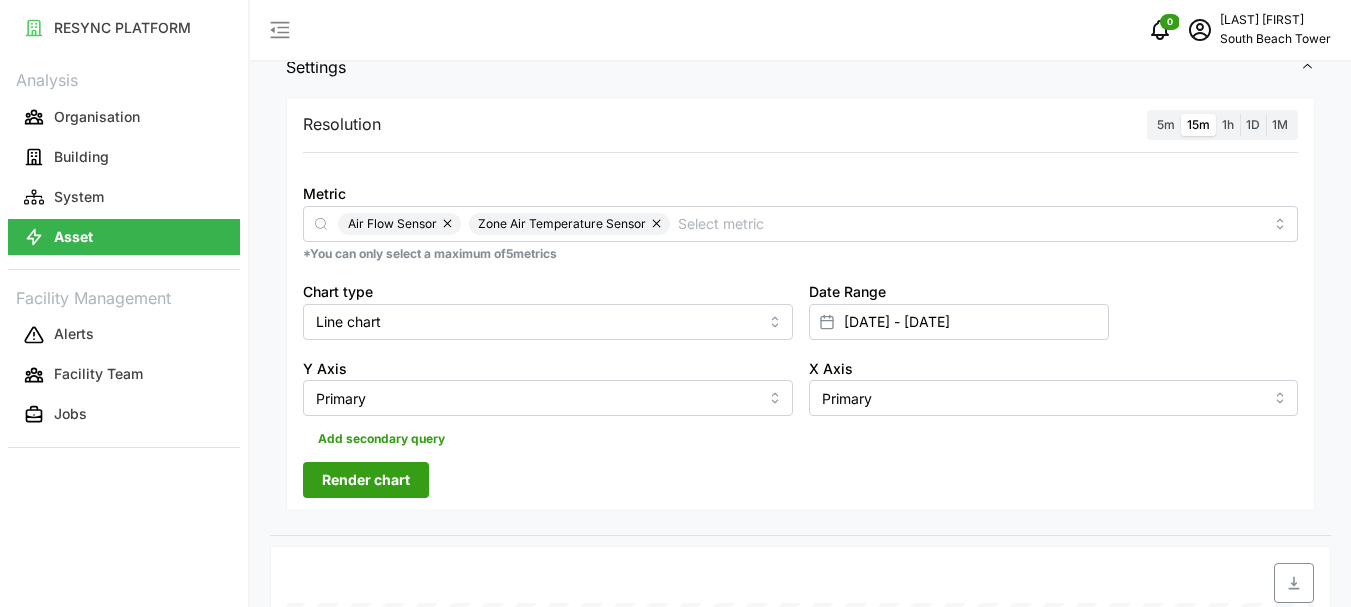 click on "Render chart" at bounding box center [366, 480] 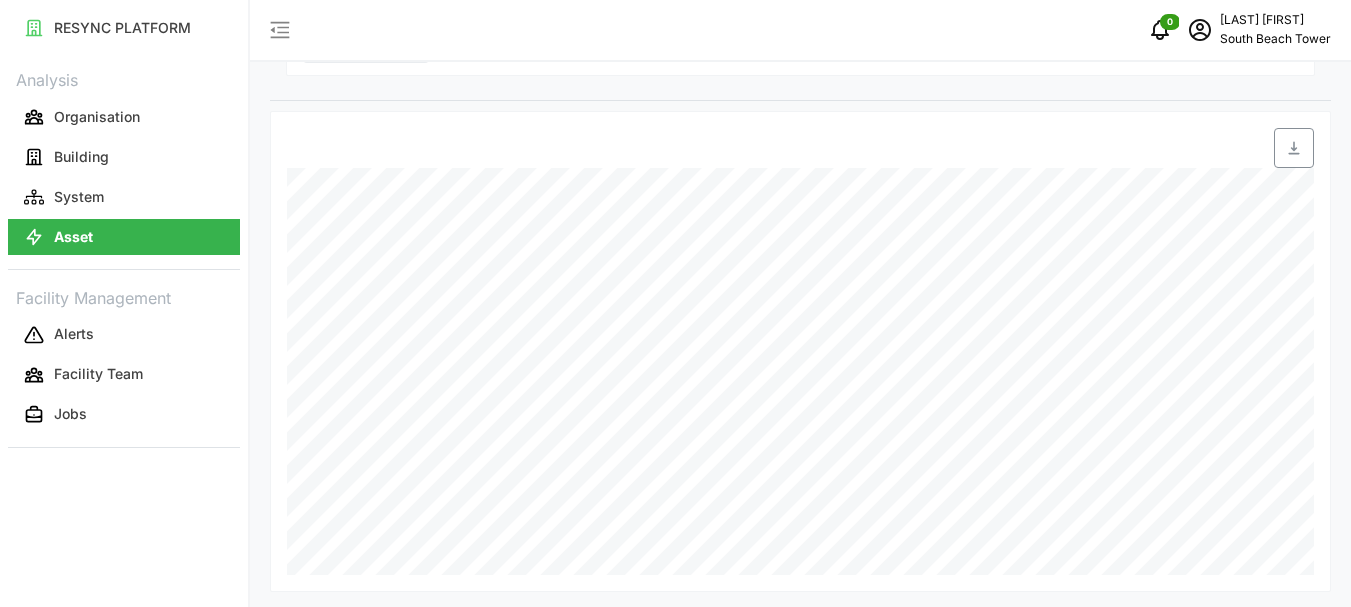 scroll, scrollTop: 598, scrollLeft: 0, axis: vertical 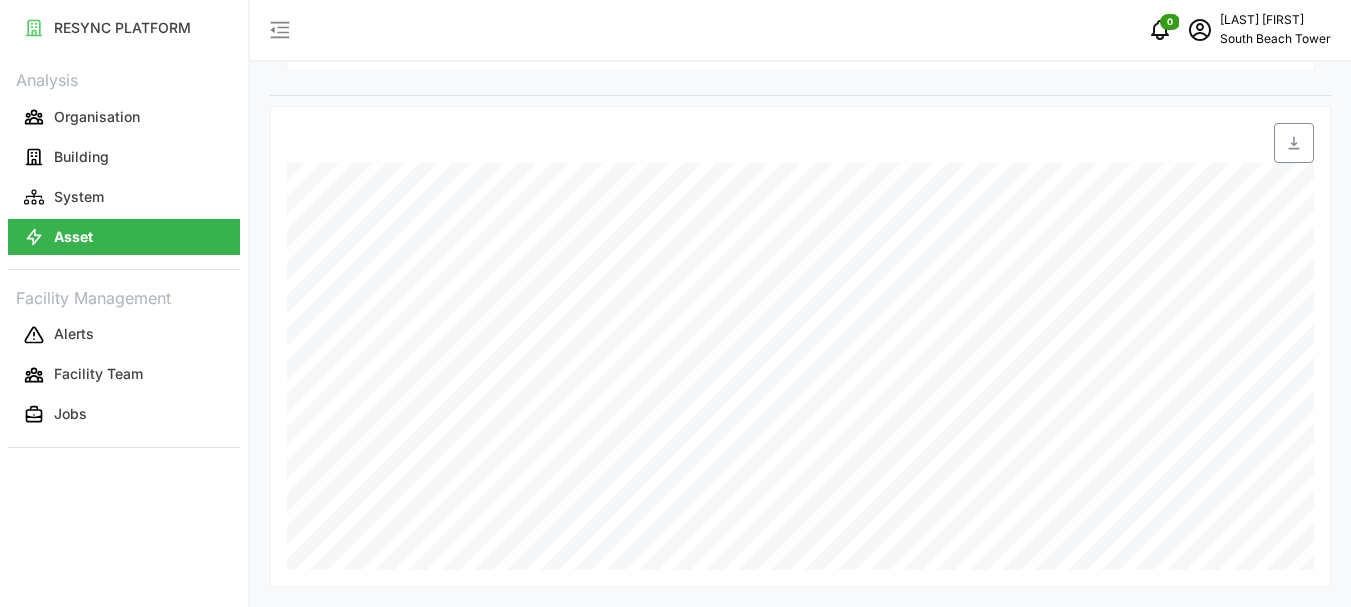 click on "Asset" at bounding box center (124, 237) 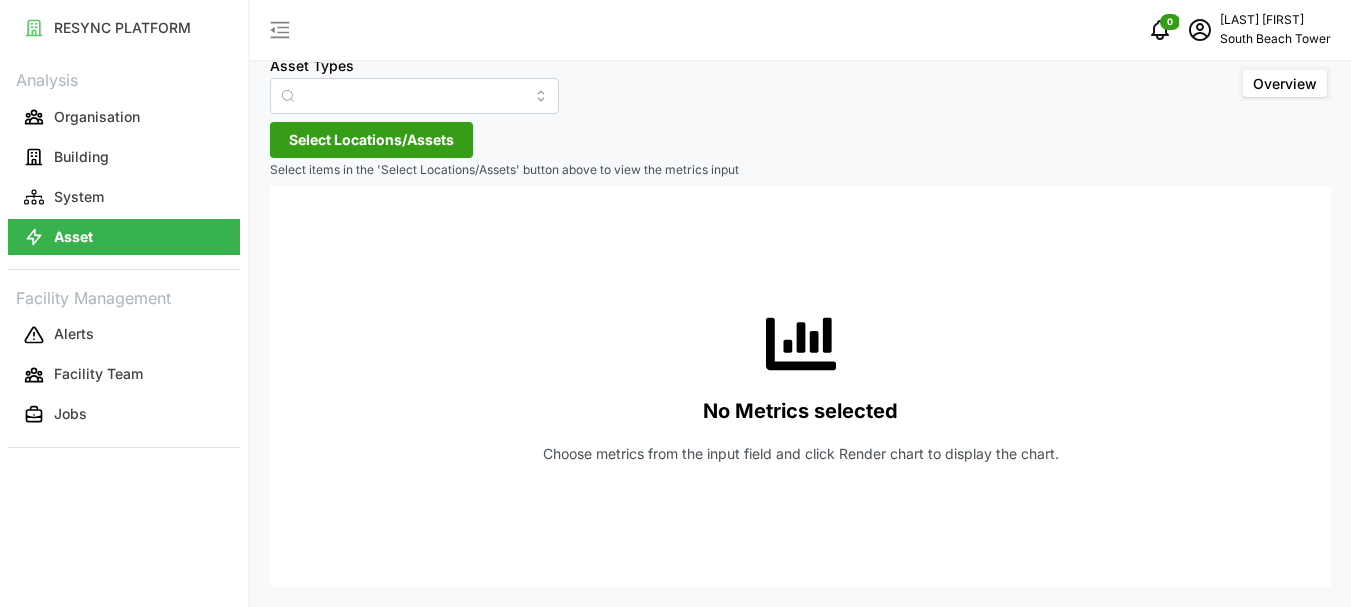 scroll, scrollTop: 0, scrollLeft: 0, axis: both 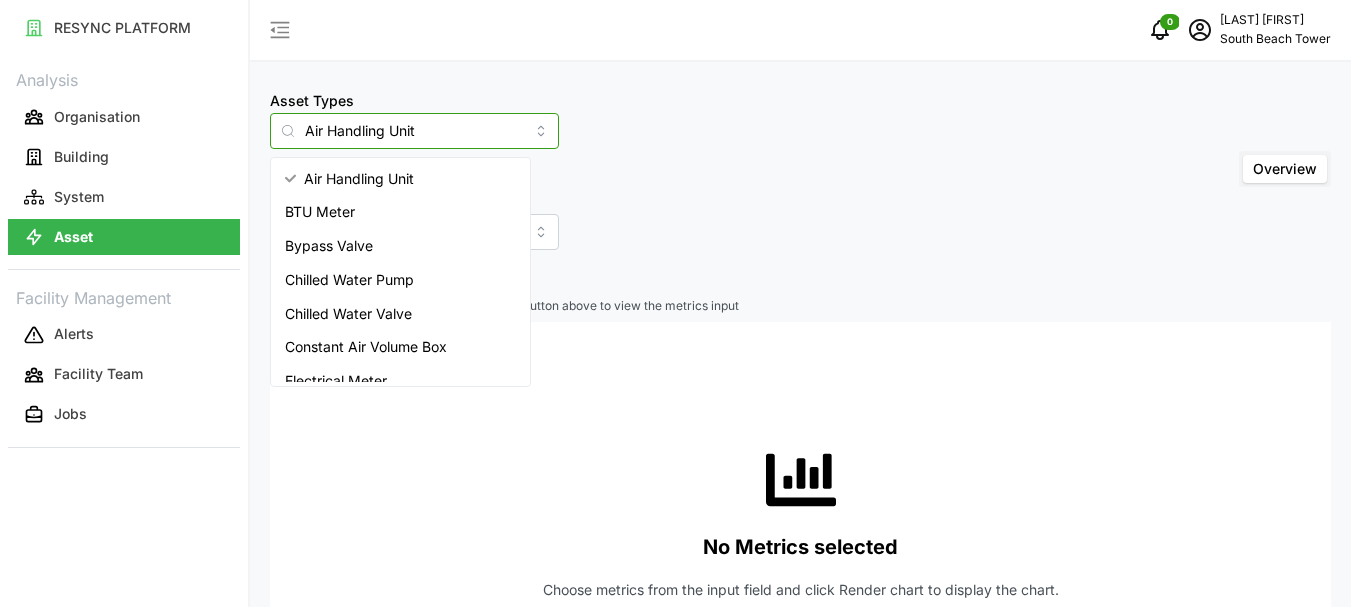 click on "Air Handling Unit" at bounding box center (414, 131) 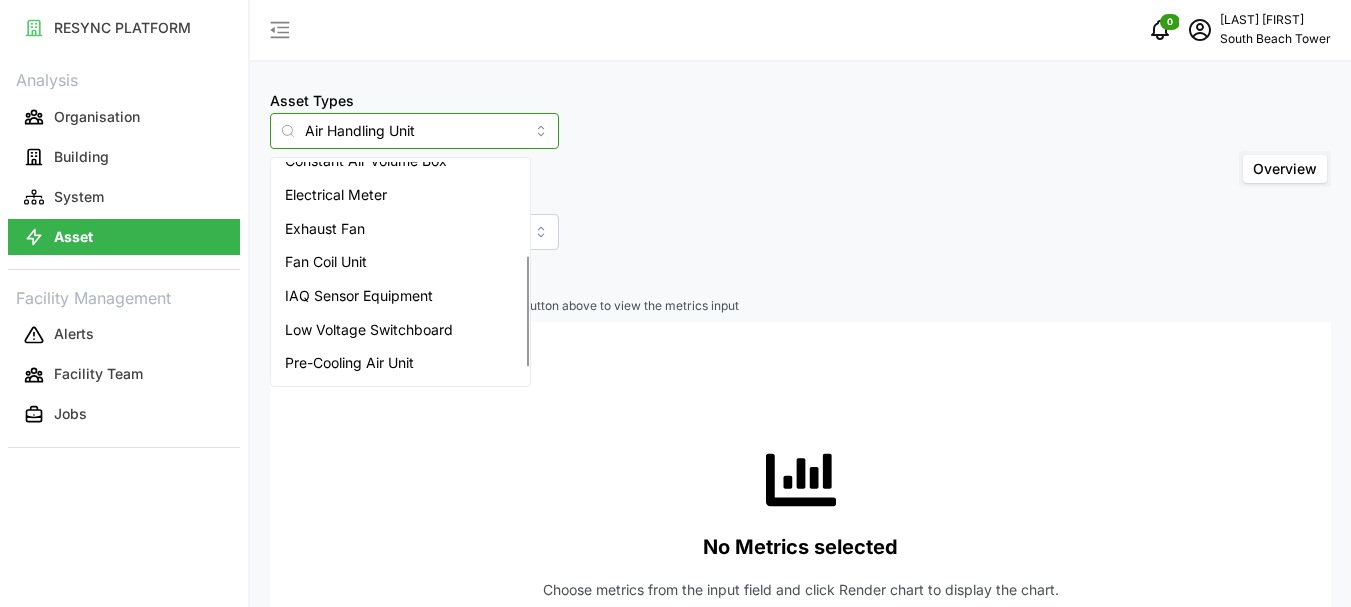 scroll, scrollTop: 218, scrollLeft: 0, axis: vertical 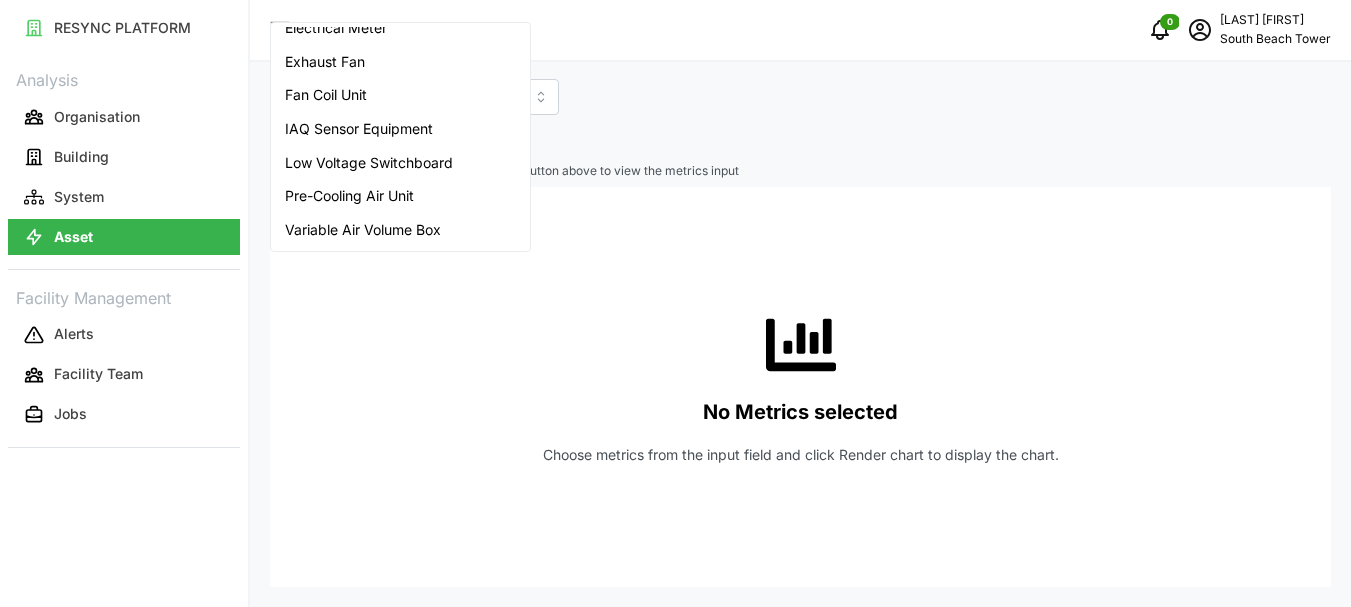 click on "Variable Air Volume Box" at bounding box center (363, 230) 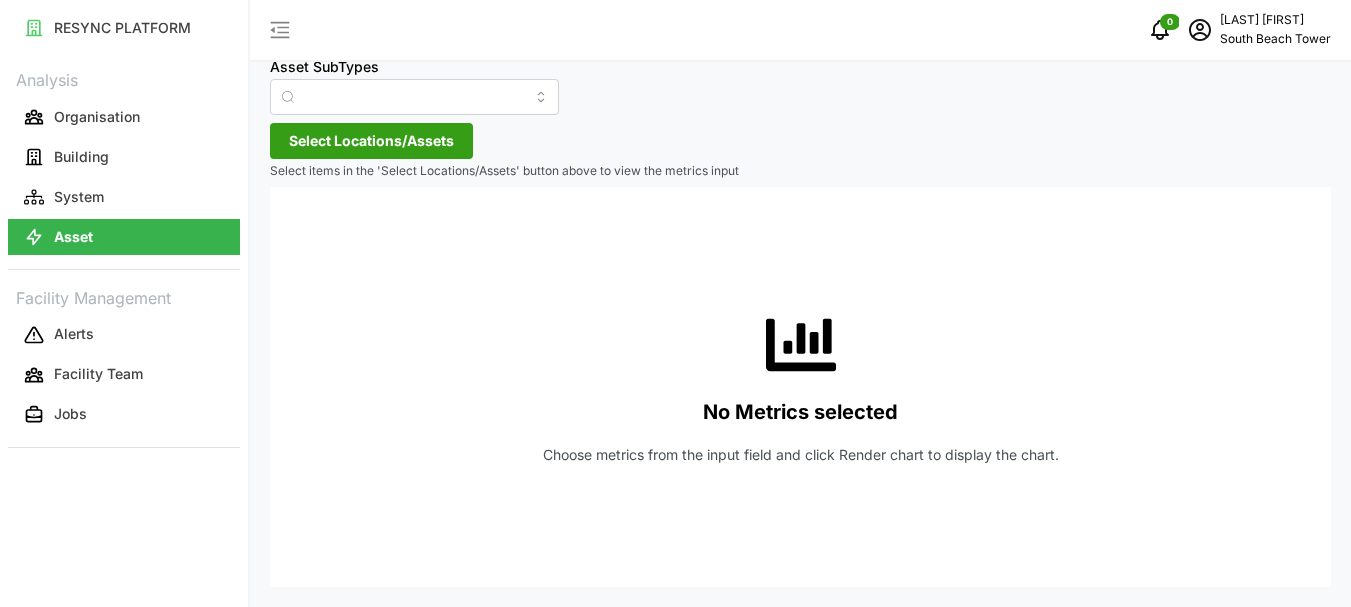 type on "Variable Air Volume Box" 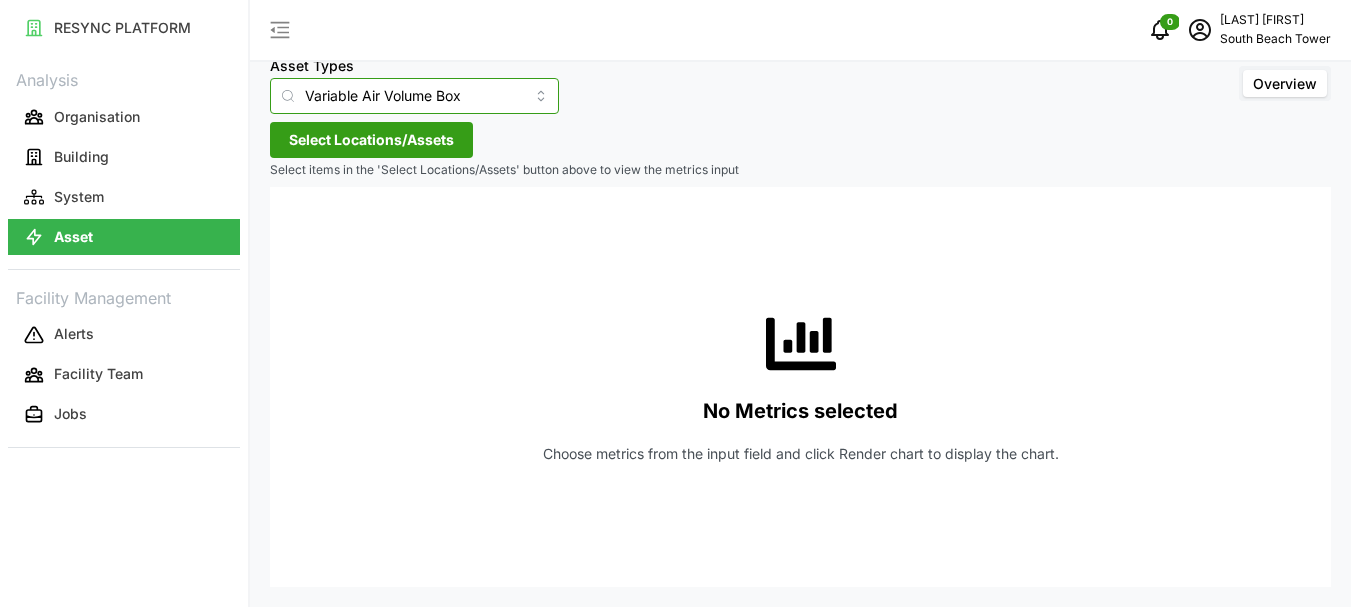 scroll, scrollTop: 0, scrollLeft: 0, axis: both 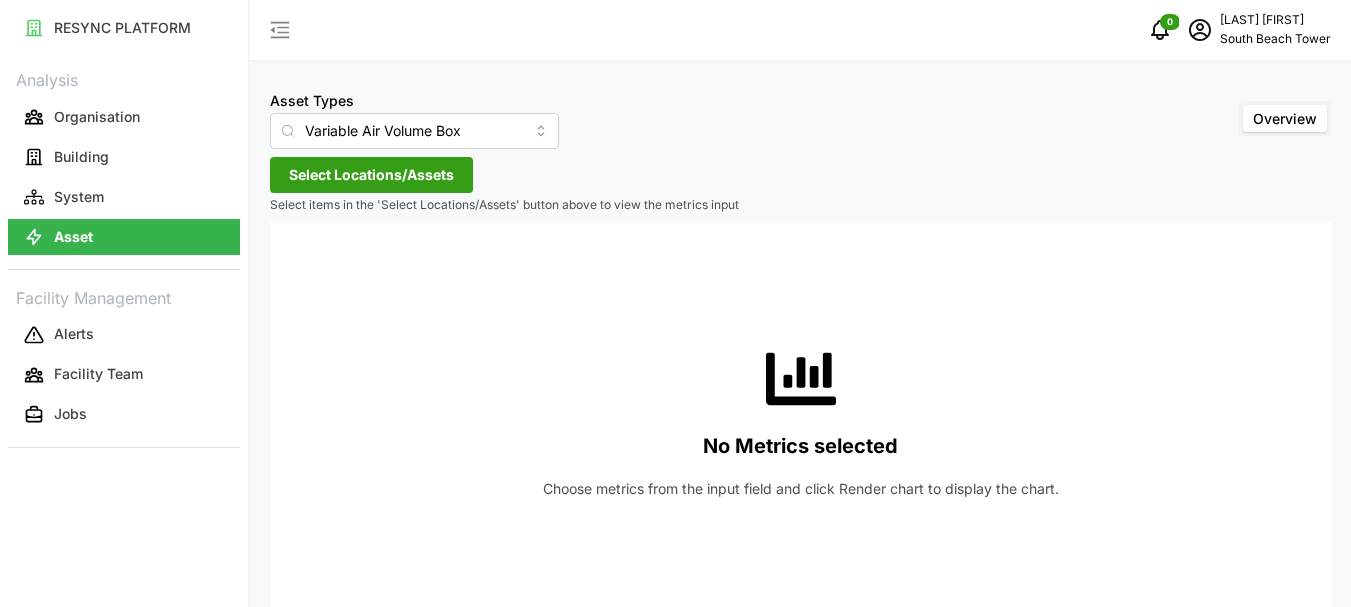 click on "Asset Types Variable Air Volume Box Overview Select Locations/Assets Select items in the 'Select Locations/Assets' button above to view the metrics input No Metrics selected Choose metrics from the input field and click Render chart to display the chart." at bounding box center [800, 321] 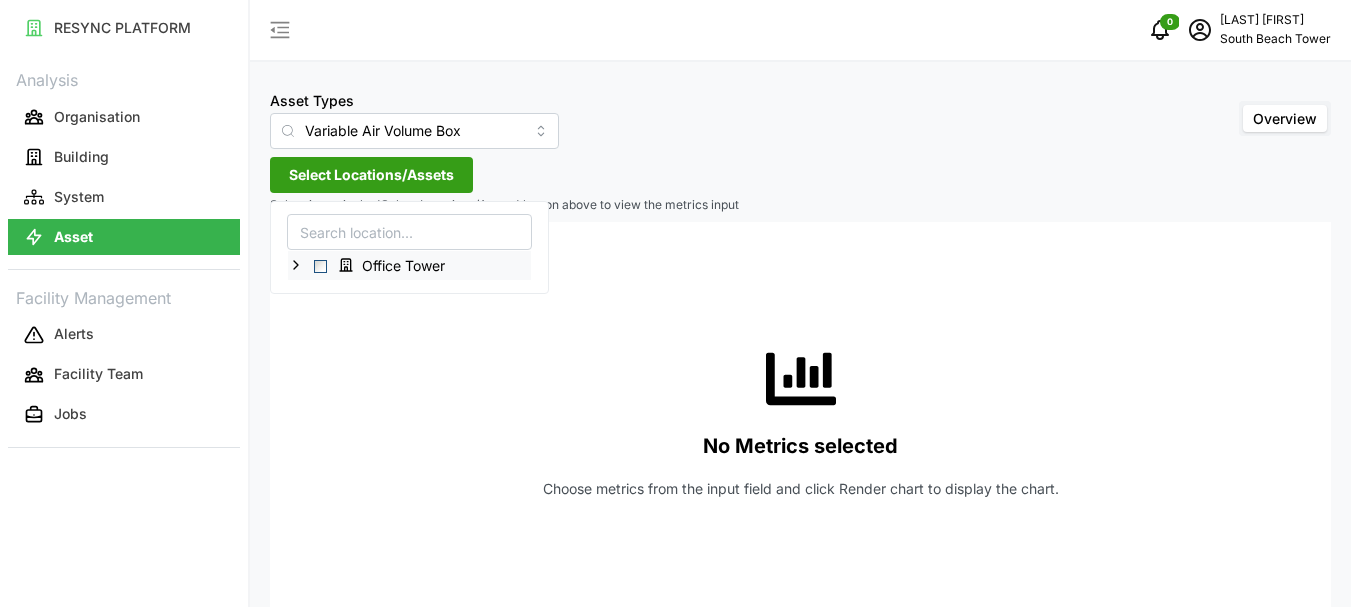 click 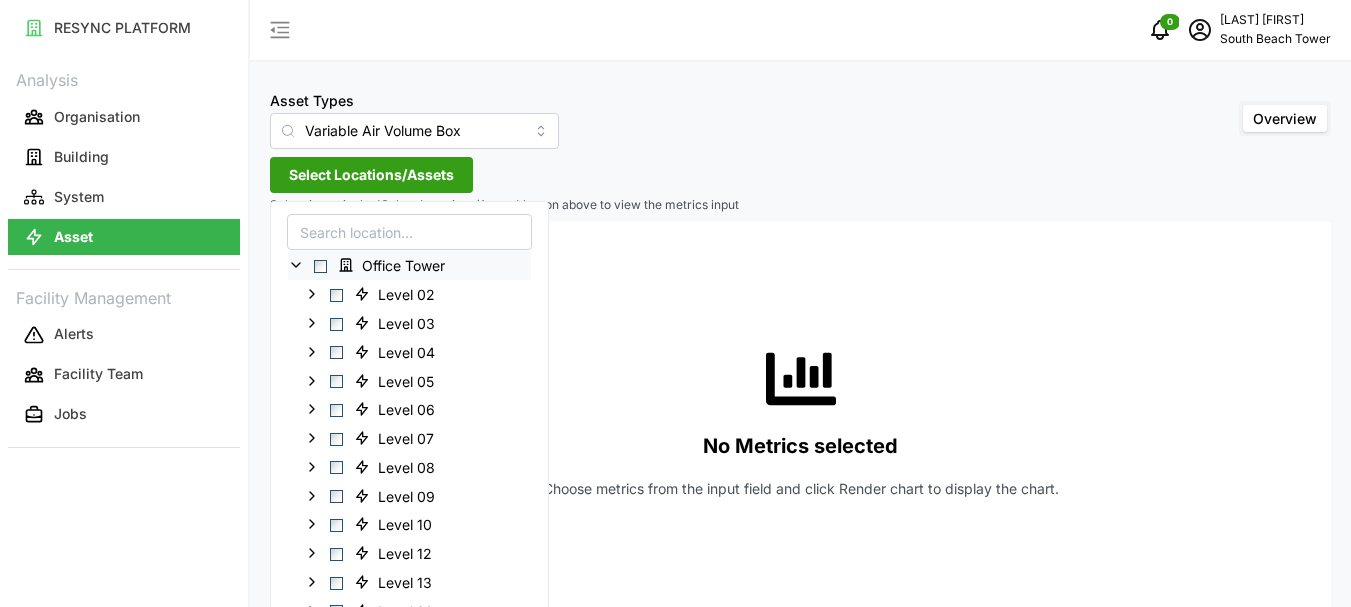 scroll, scrollTop: 543, scrollLeft: 0, axis: vertical 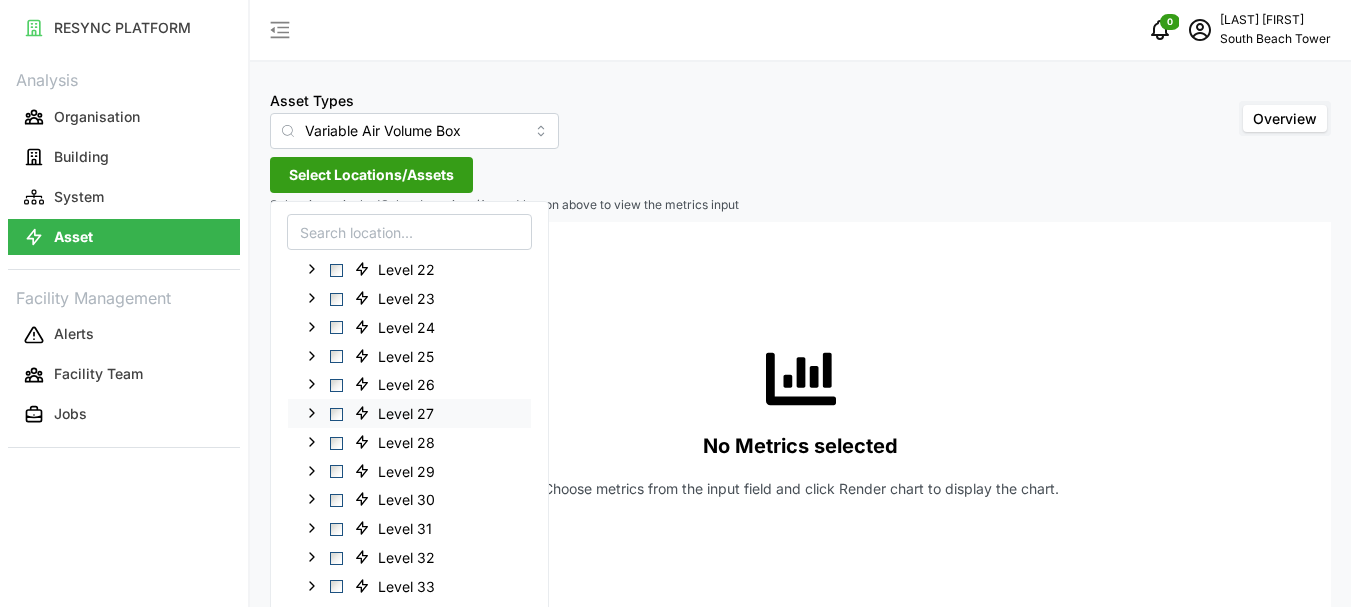 click 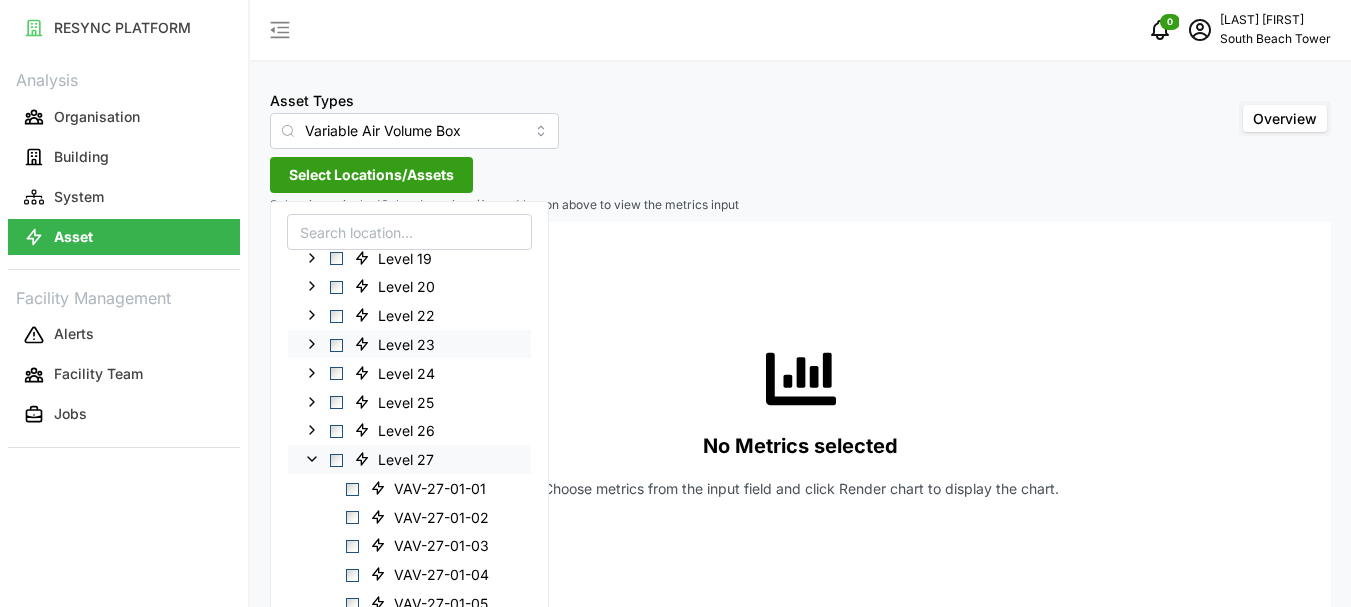 scroll, scrollTop: 443, scrollLeft: 0, axis: vertical 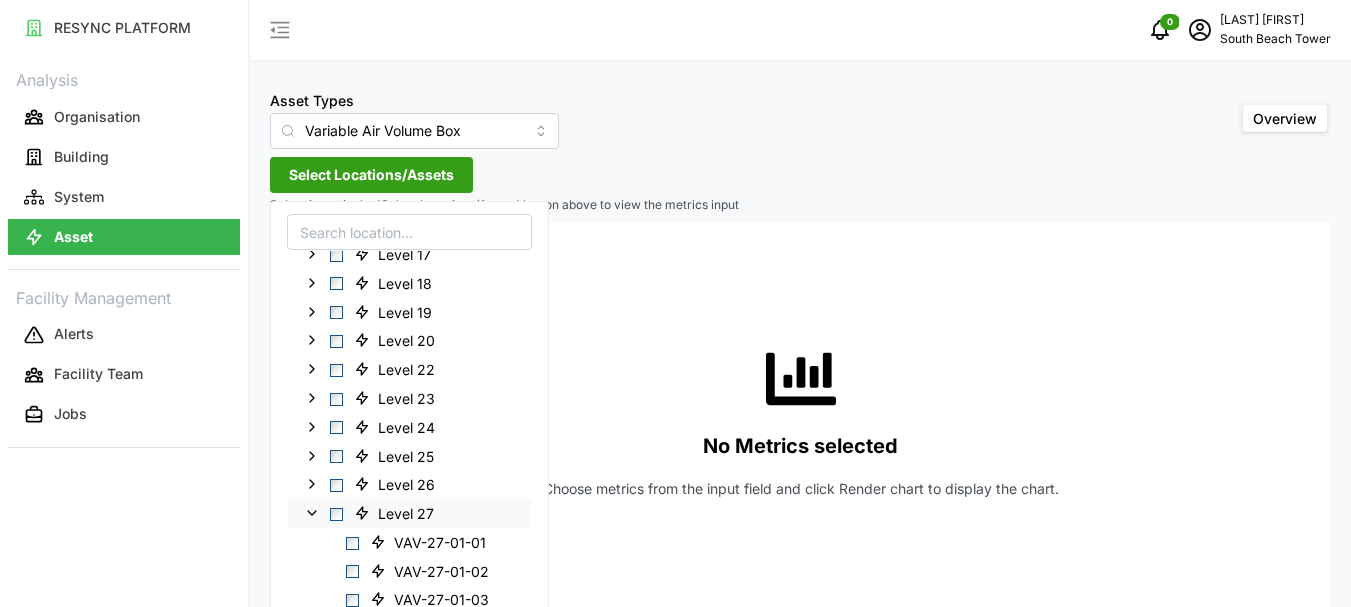 click at bounding box center (336, 514) 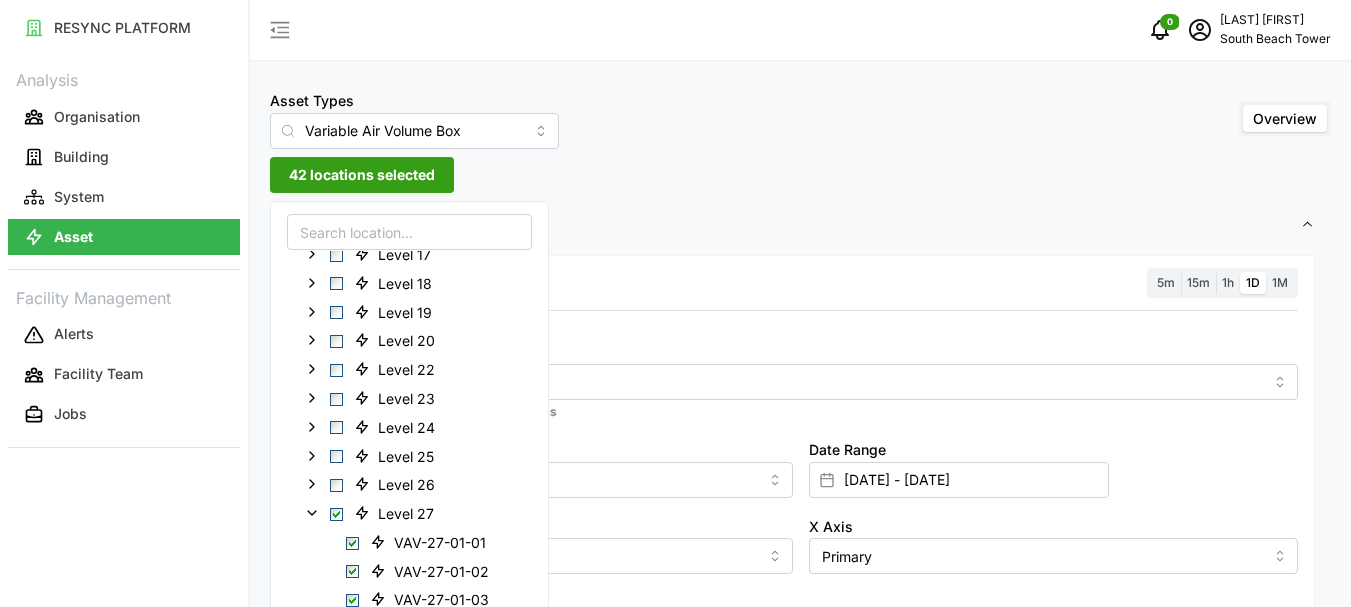 click on "42 locations selected" at bounding box center (362, 175) 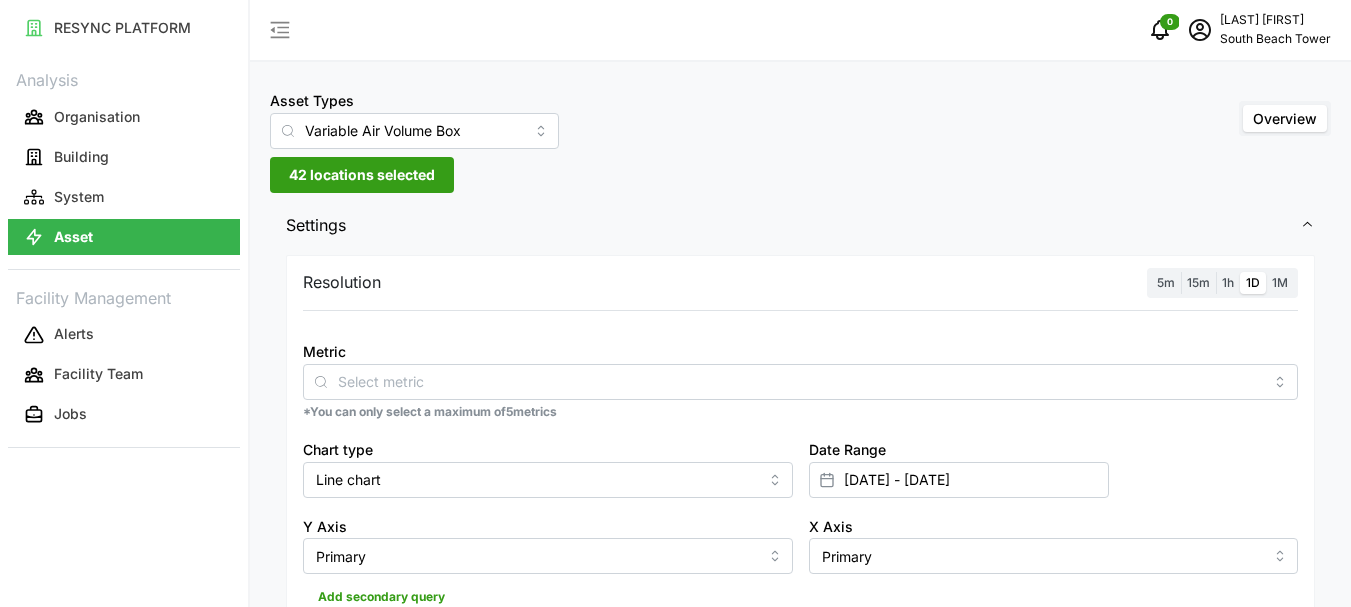 click on "1h" at bounding box center [1228, 282] 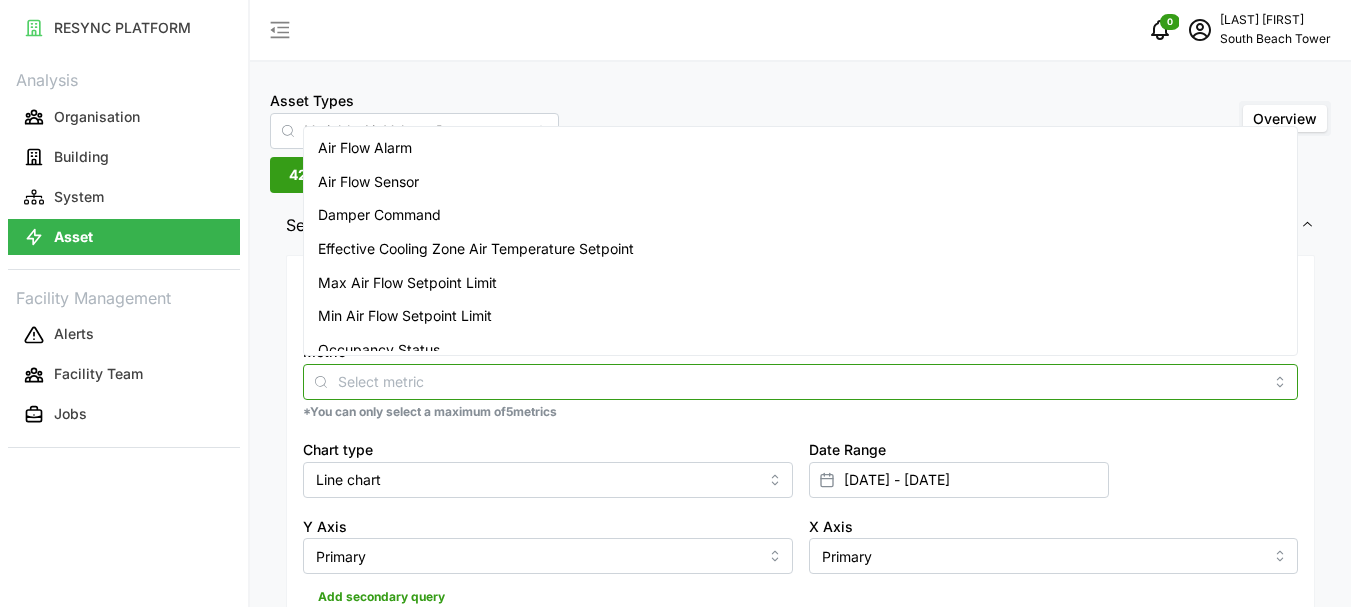 click on "Metric" at bounding box center (800, 381) 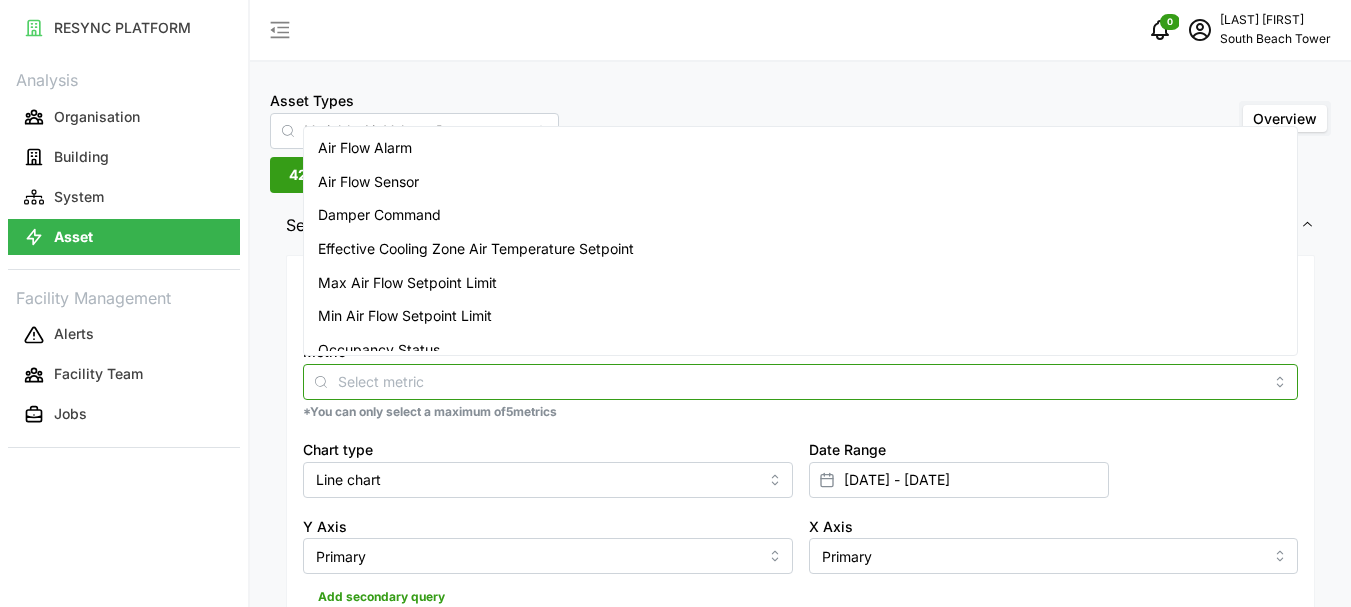 click on "Air Flow Sensor" at bounding box center [368, 182] 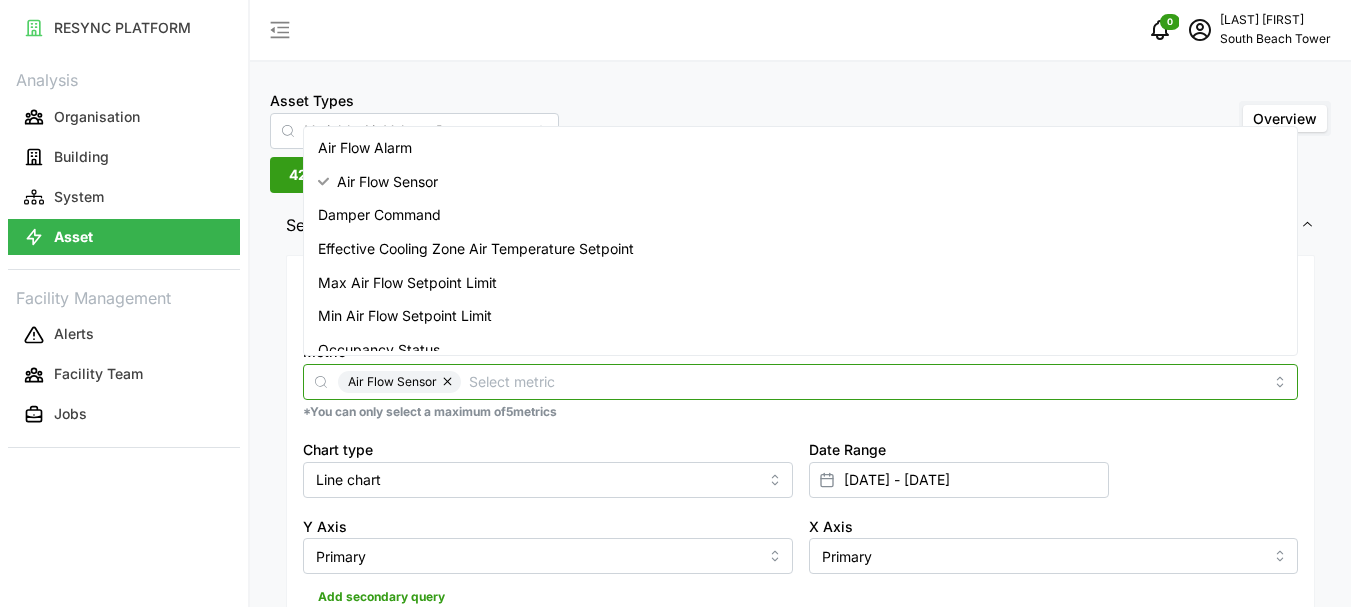 scroll, scrollTop: 83, scrollLeft: 0, axis: vertical 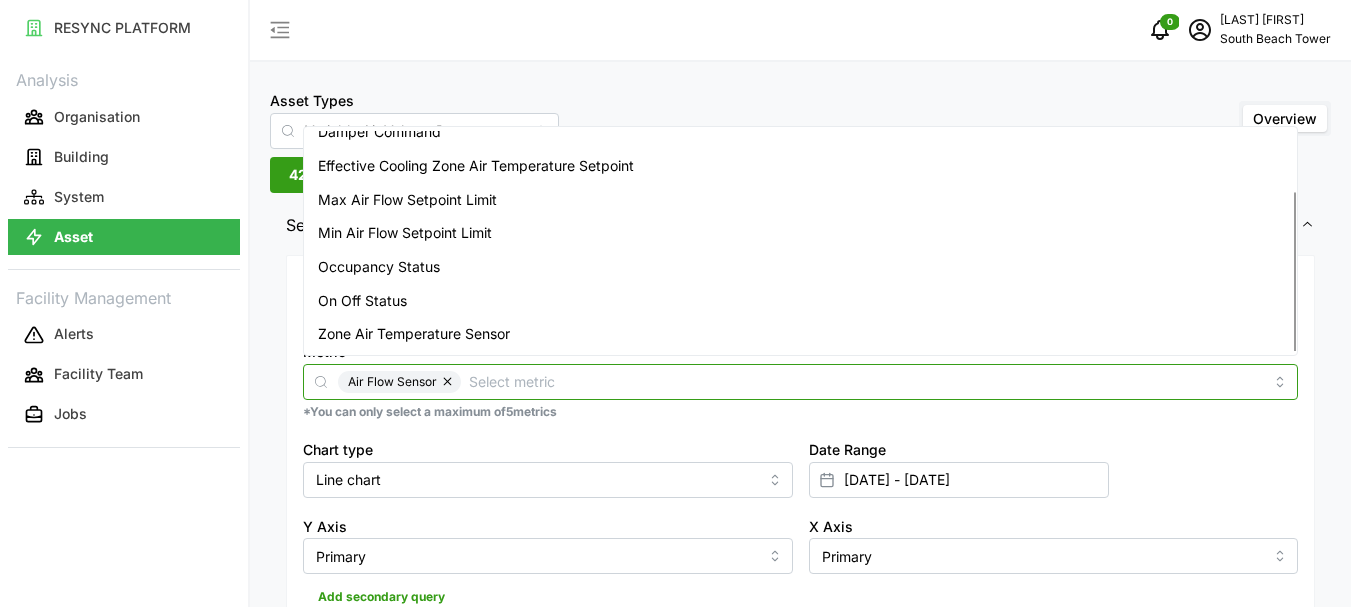 click on "Zone Air Temperature Sensor" at bounding box center [414, 334] 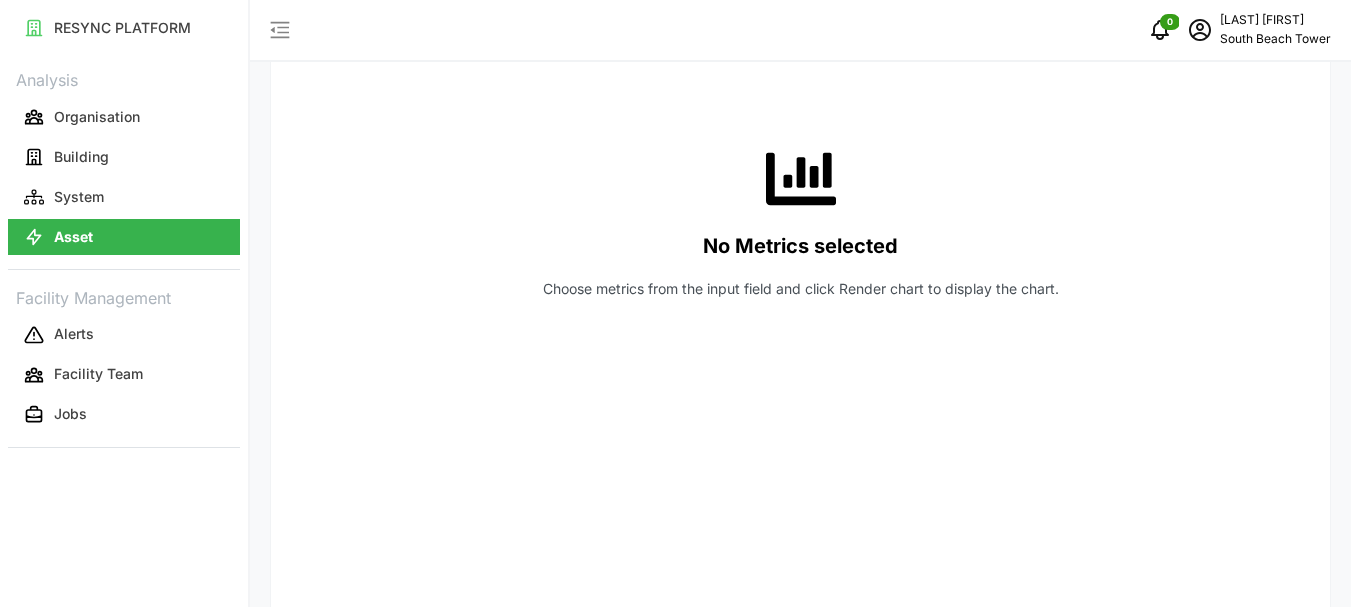 scroll, scrollTop: 400, scrollLeft: 0, axis: vertical 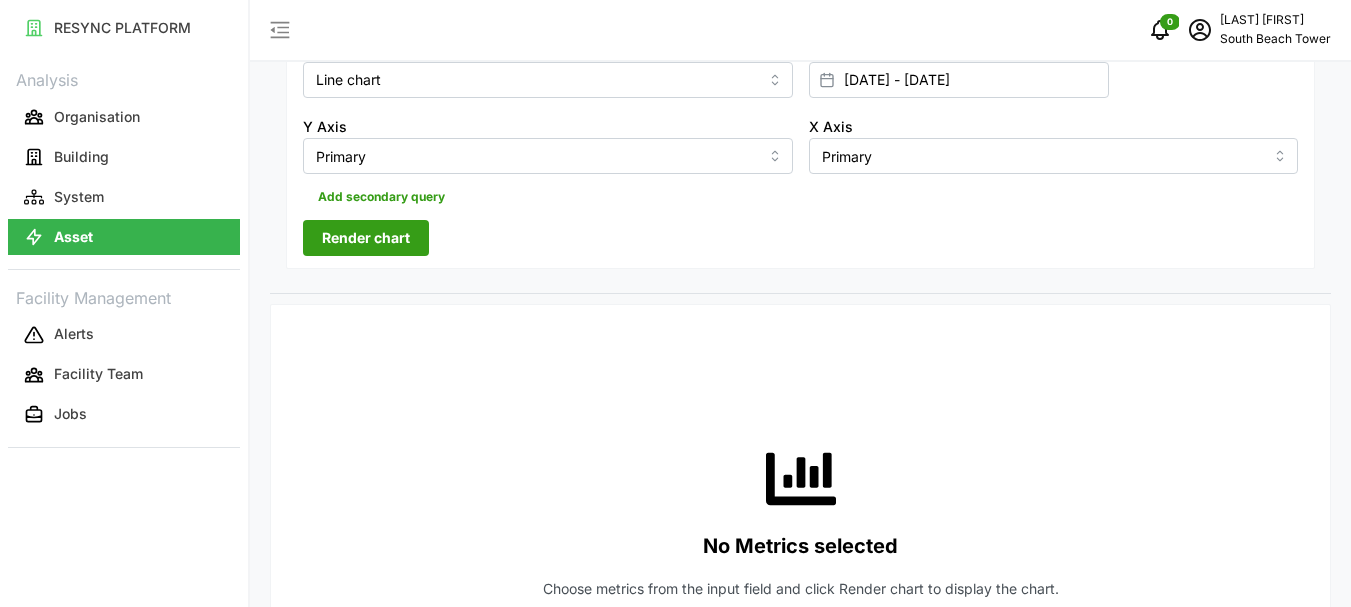 click on "Render chart" at bounding box center [366, 238] 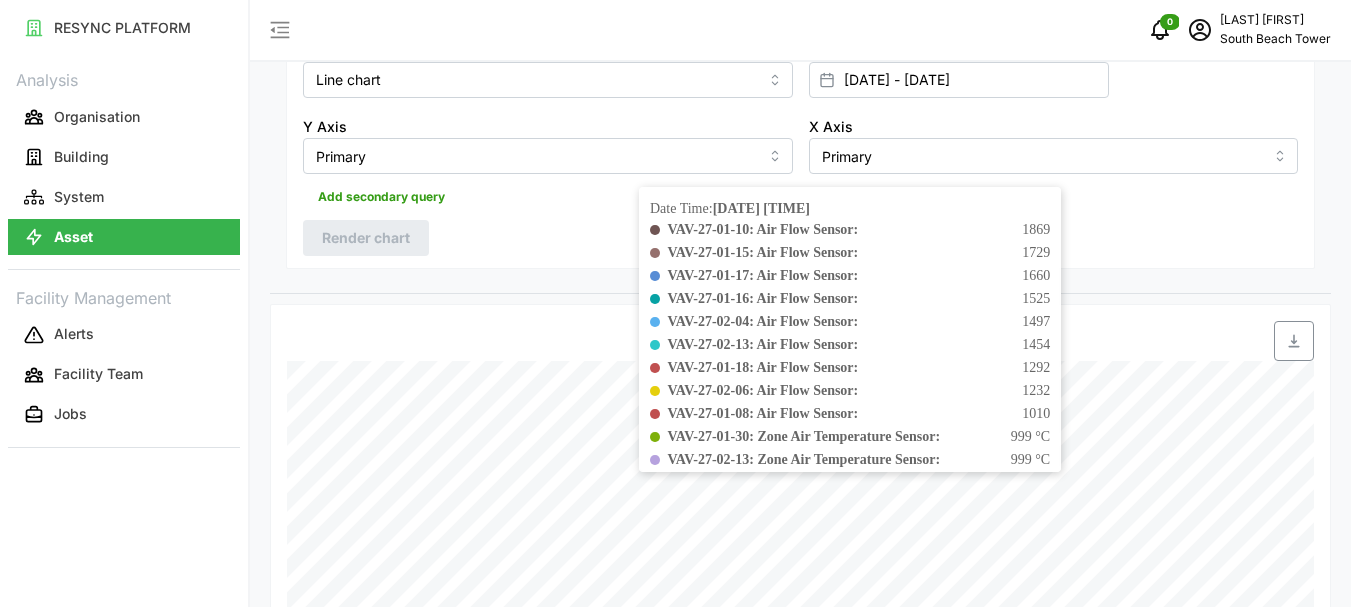 click on "VAV-27-02-06: Air Flow Sensor:
1232" at bounding box center [859, 390] 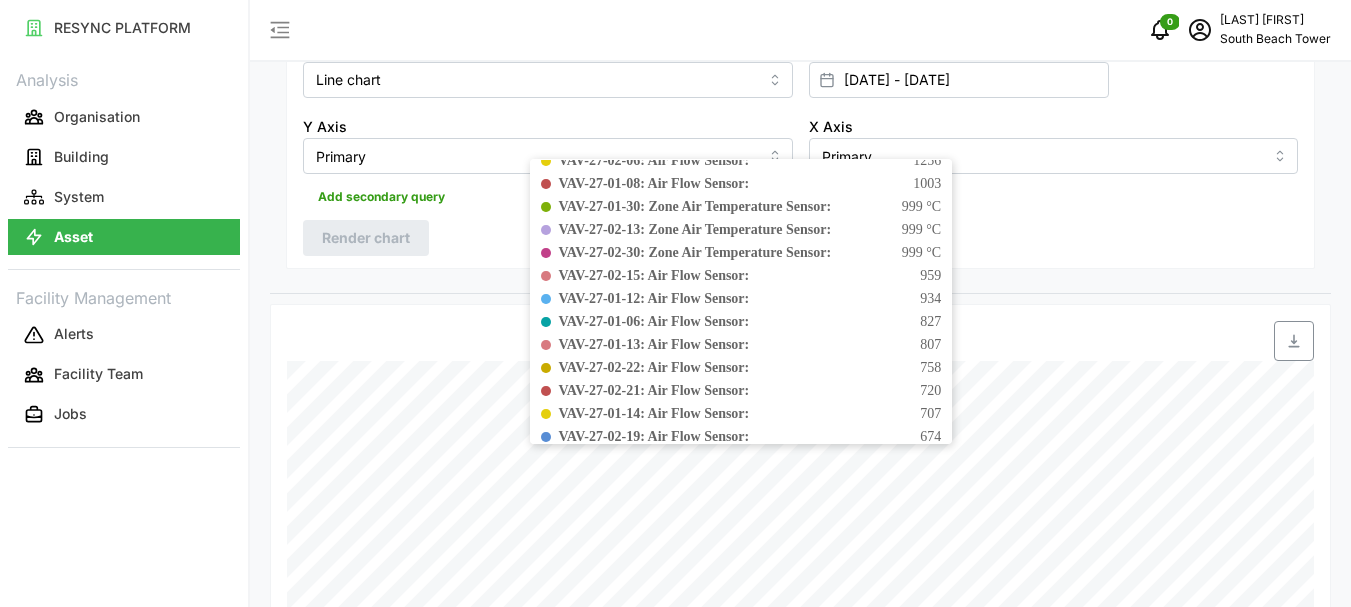 scroll, scrollTop: 0, scrollLeft: 0, axis: both 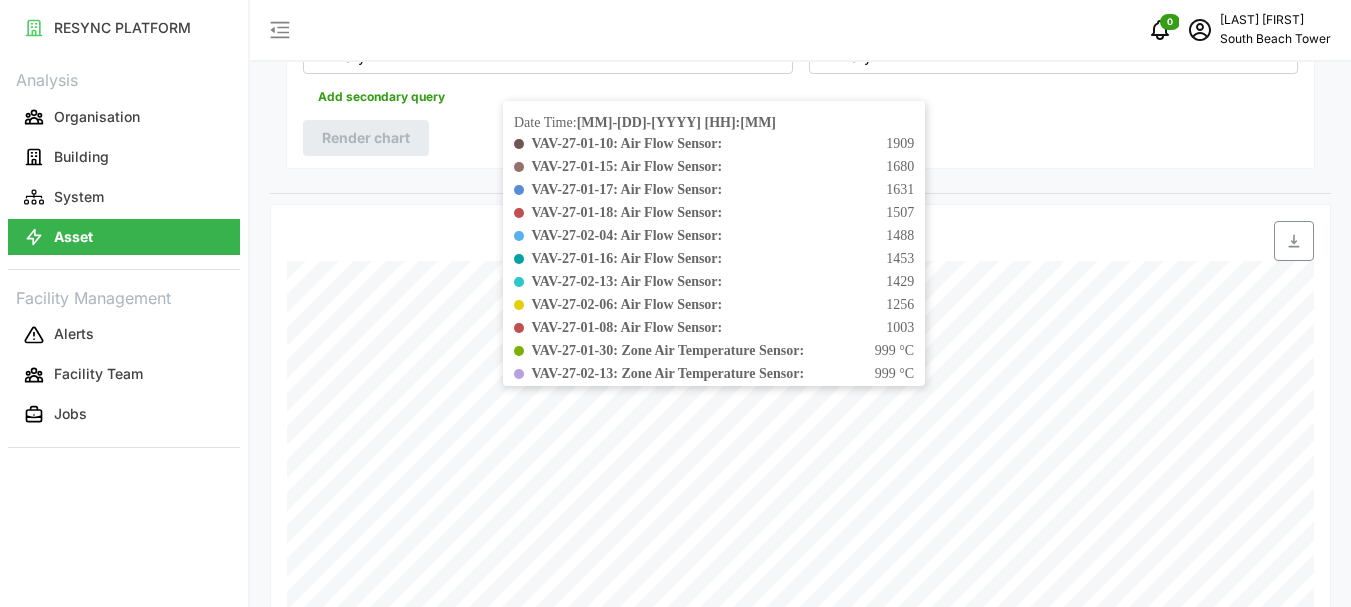 click on "Date Time:  04-08-2025 08:00
VAV-27-01-10: Air Flow Sensor:
1909
VAV-27-01-15: Air Flow Sensor:
1680
VAV-27-01-17: Air Flow Sensor:
1631
VAV-27-01-18: Air Flow Sensor:
1507
VAV-27-02-04: Air Flow Sensor:
1488
VAV-27-01-16: Air Flow Sensor: 1453  1429" at bounding box center (714, 243) 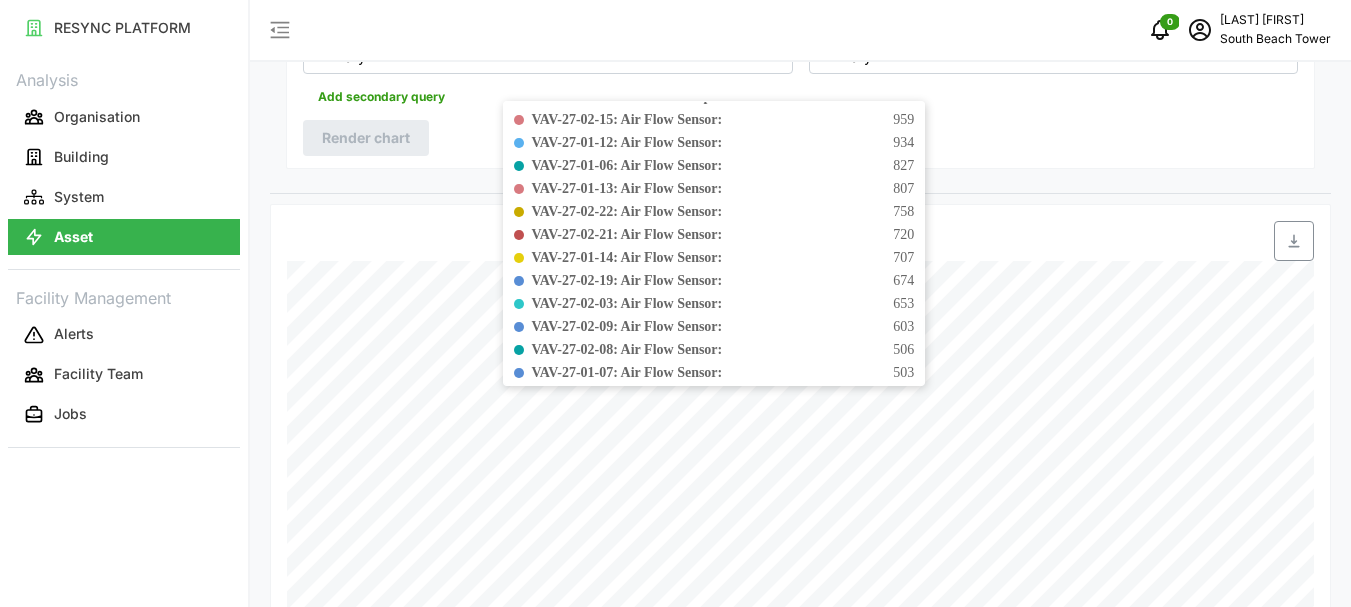scroll, scrollTop: 400, scrollLeft: 0, axis: vertical 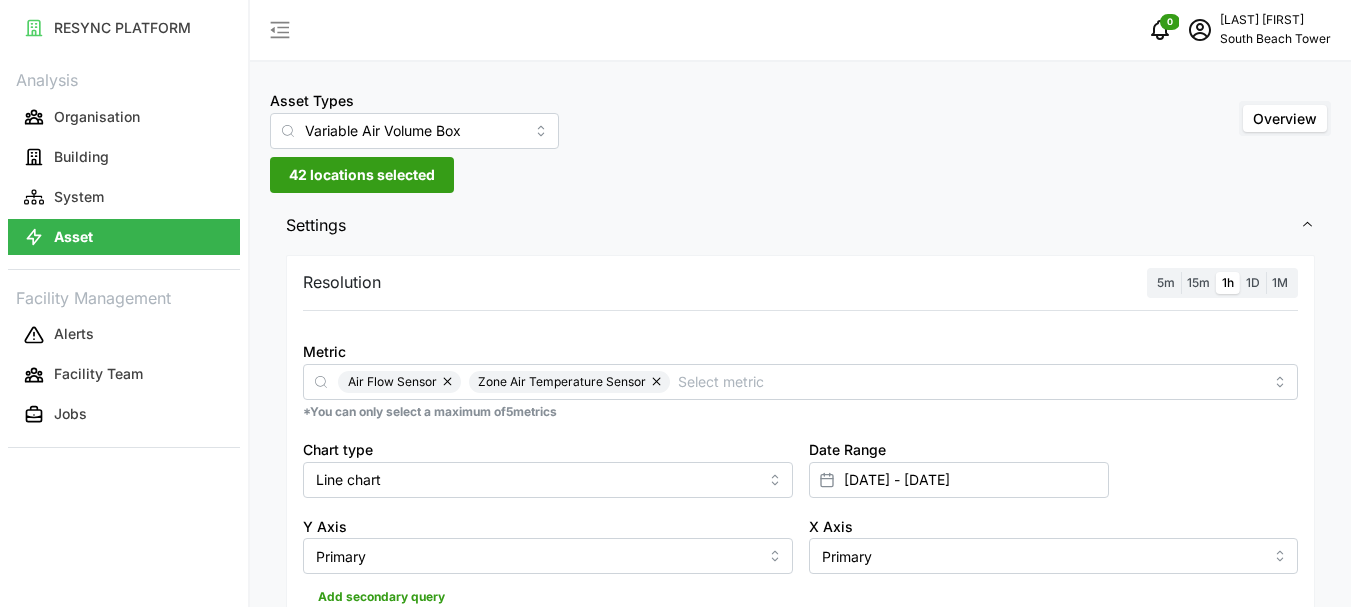 click on "42 locations selected" at bounding box center (362, 175) 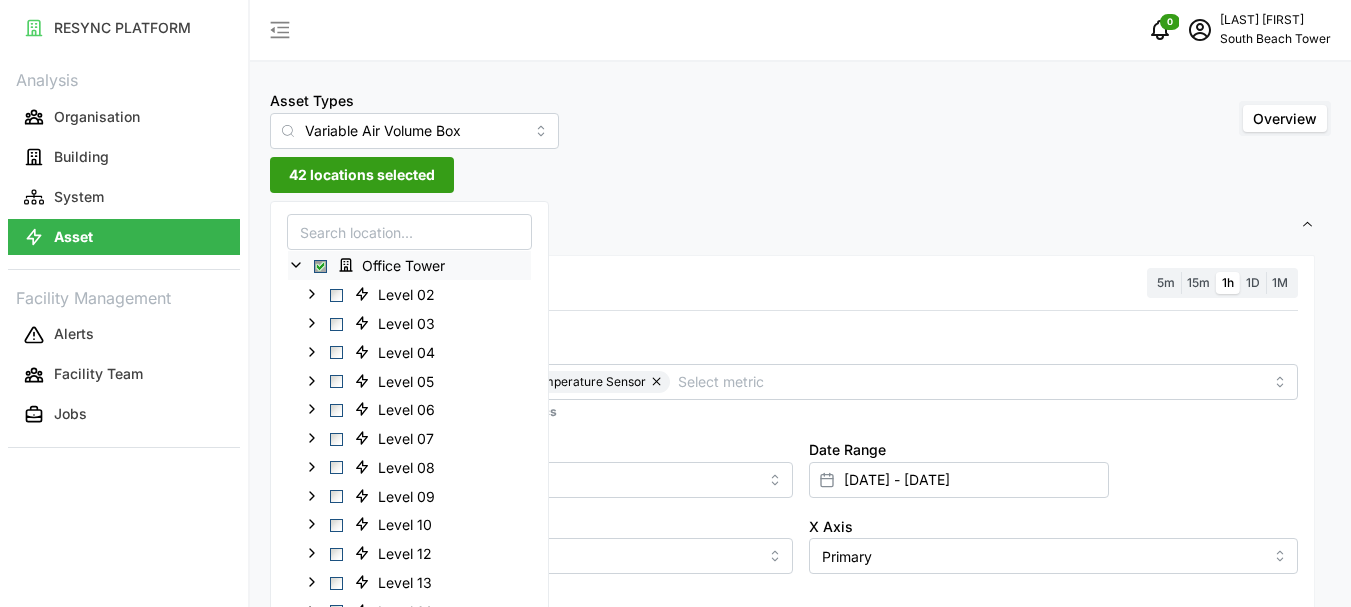 click at bounding box center (320, 266) 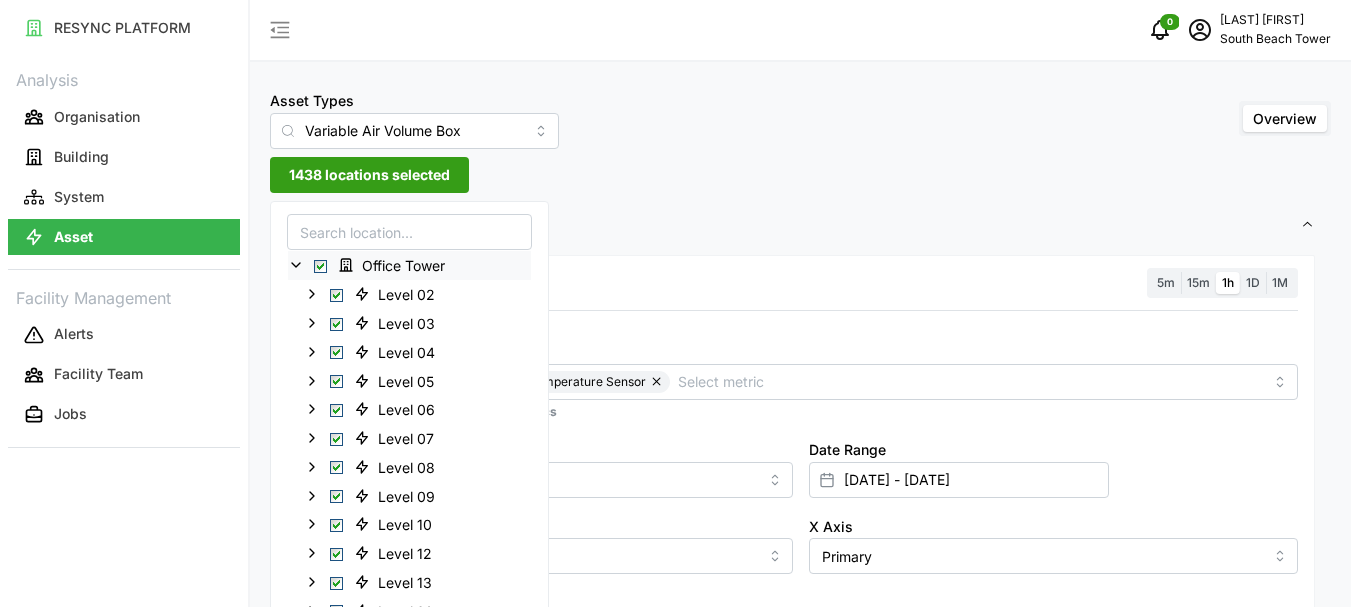 click at bounding box center (320, 266) 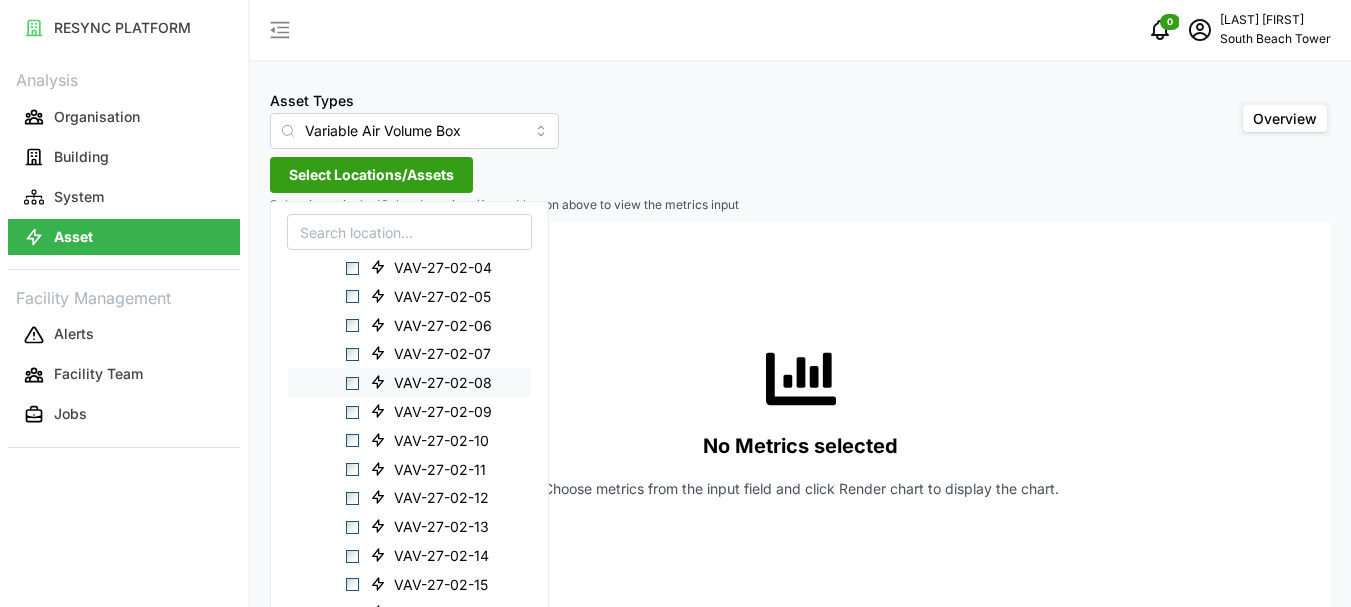 scroll, scrollTop: 1751, scrollLeft: 0, axis: vertical 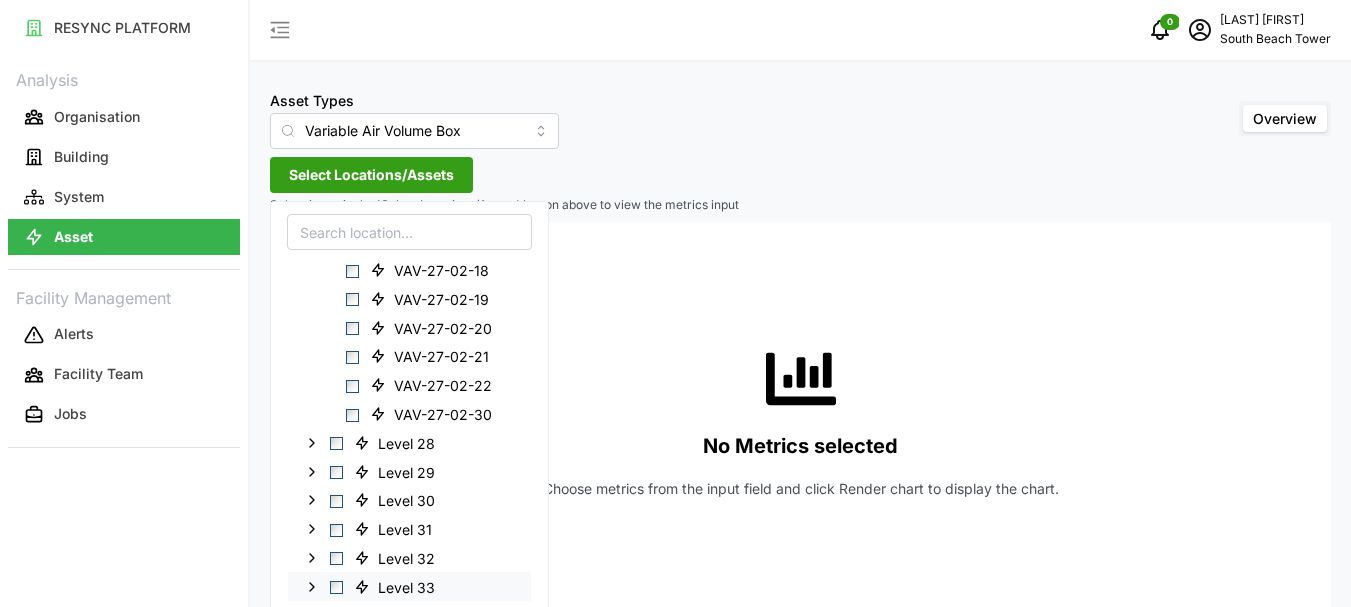 click at bounding box center (336, 587) 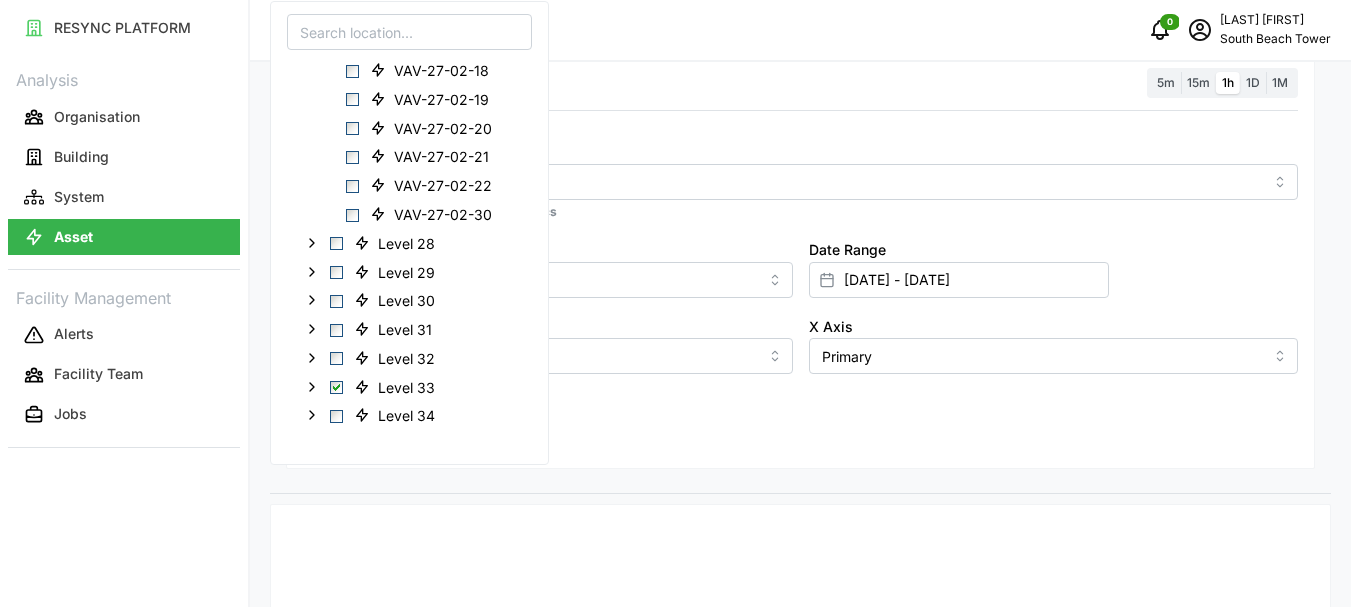 scroll, scrollTop: 0, scrollLeft: 0, axis: both 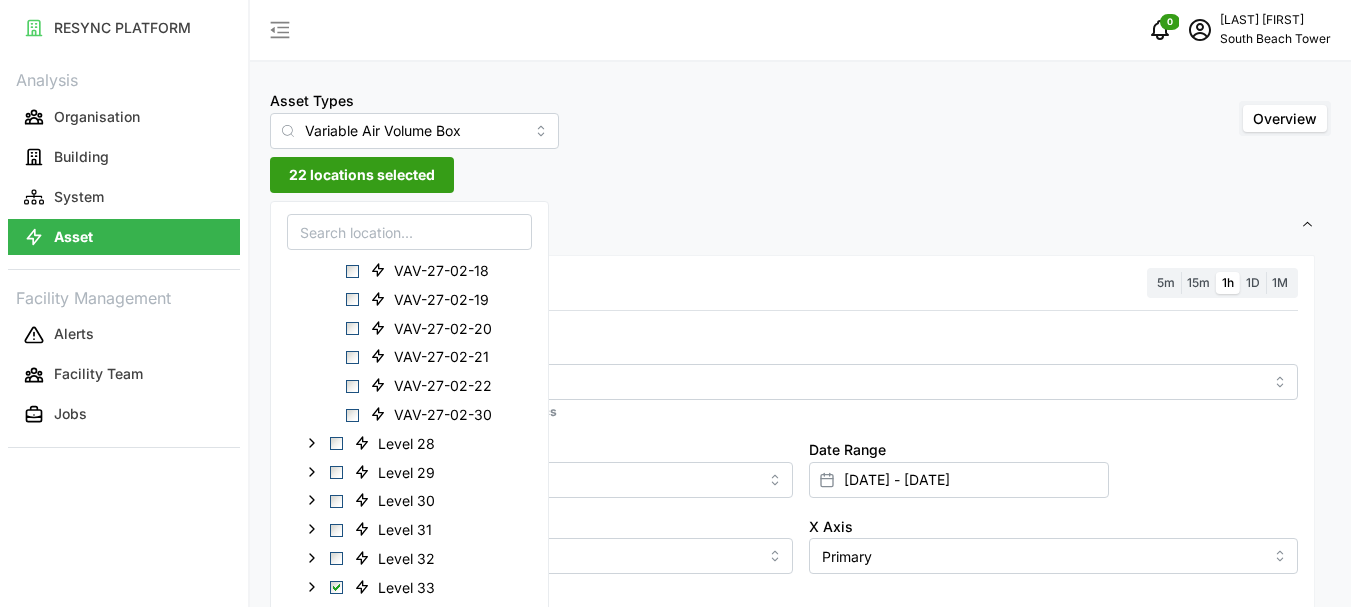 click on "22 locations selected" at bounding box center [362, 175] 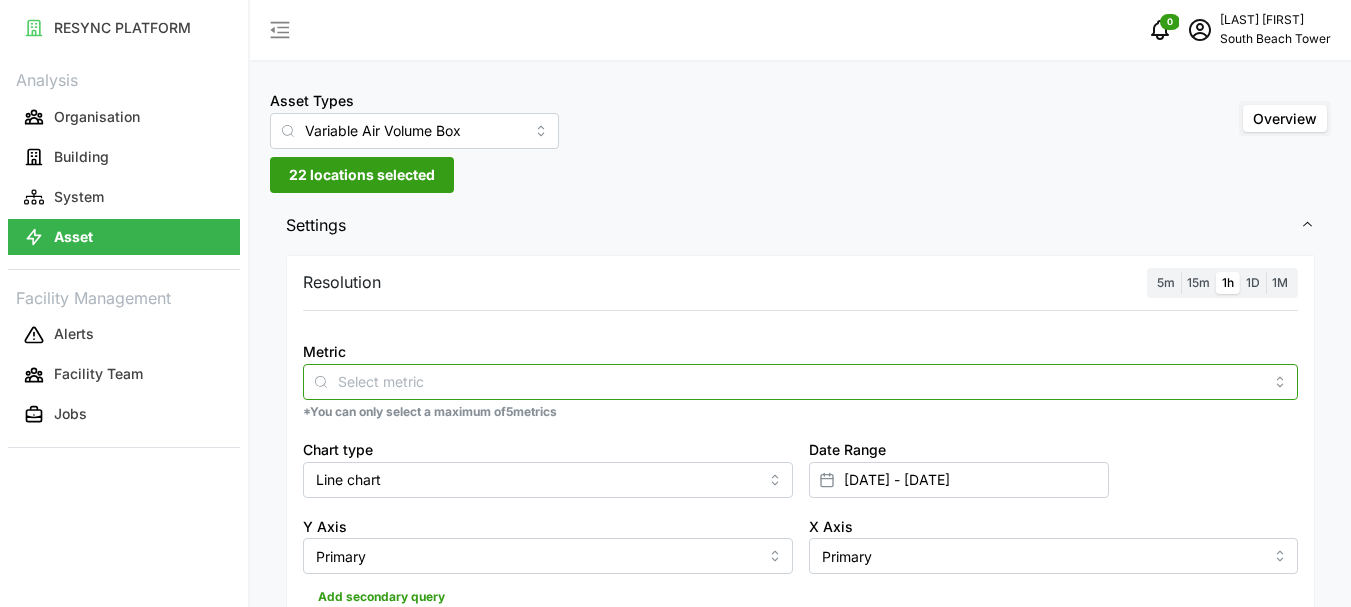 click on "Metric" at bounding box center (800, 381) 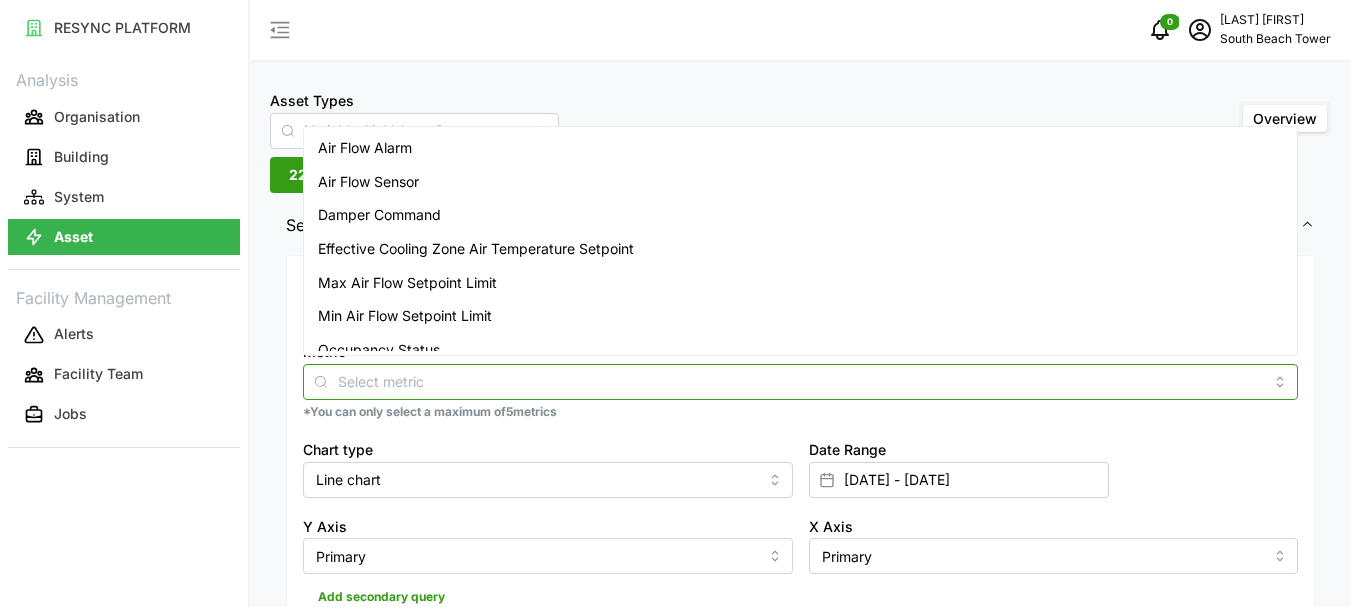 click on "Air Flow Sensor" at bounding box center (368, 182) 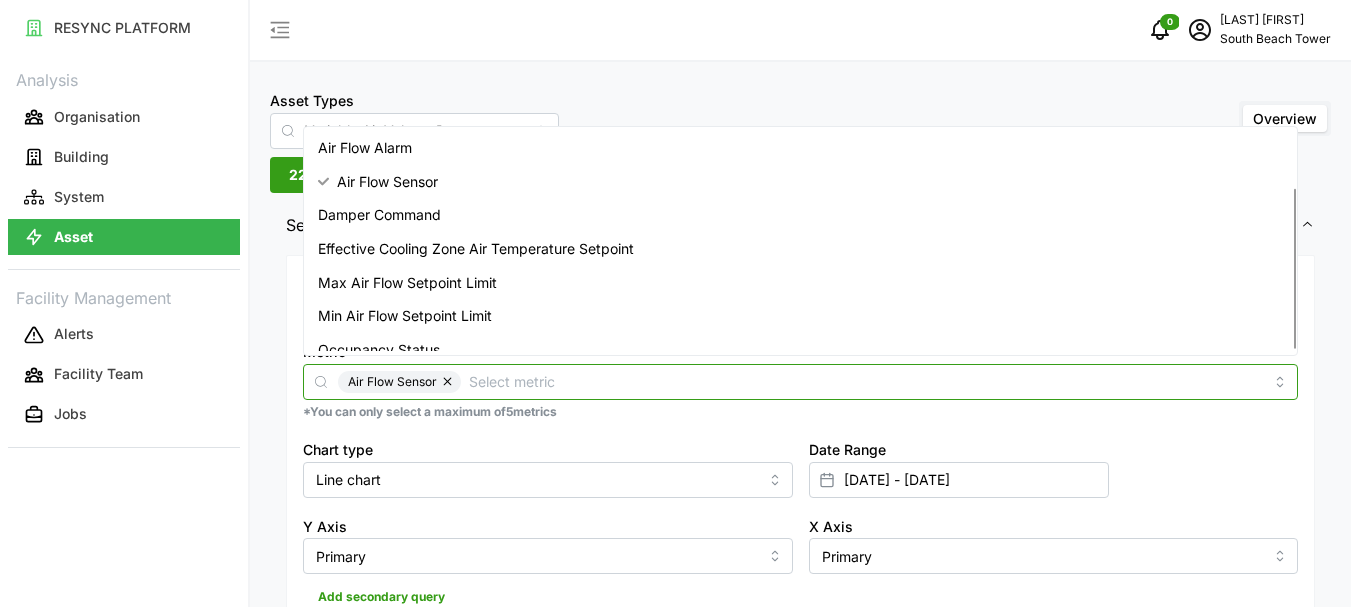scroll, scrollTop: 83, scrollLeft: 0, axis: vertical 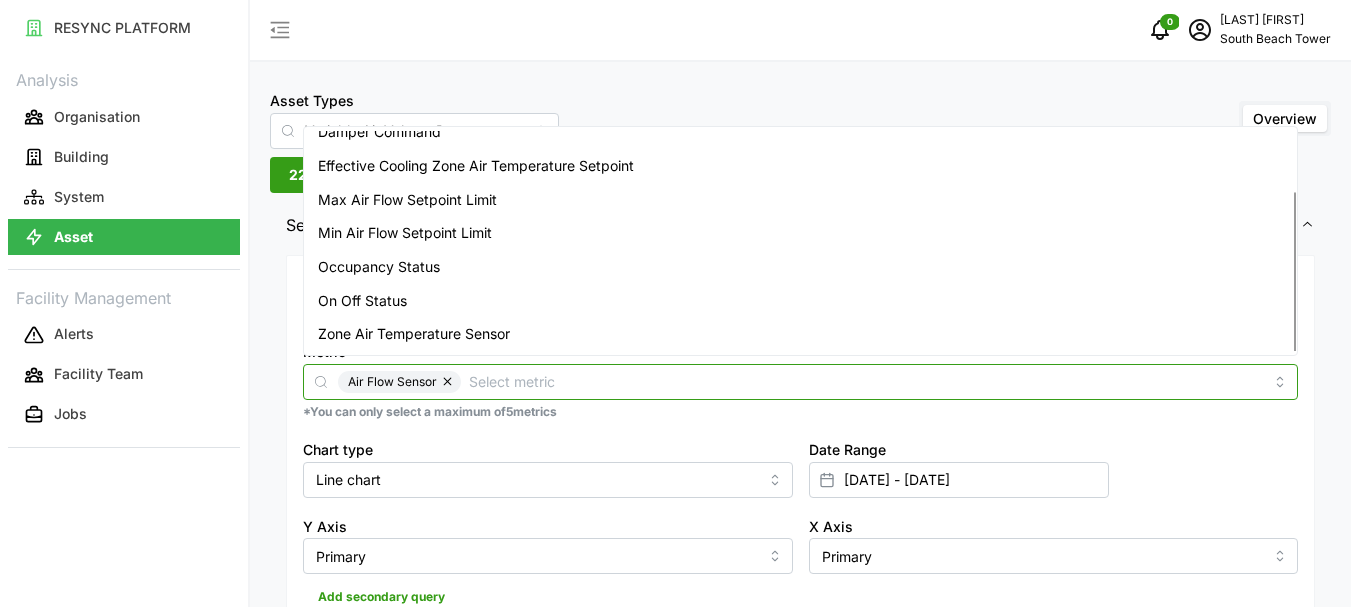 click on "Zone Air Temperature Sensor" at bounding box center (414, 334) 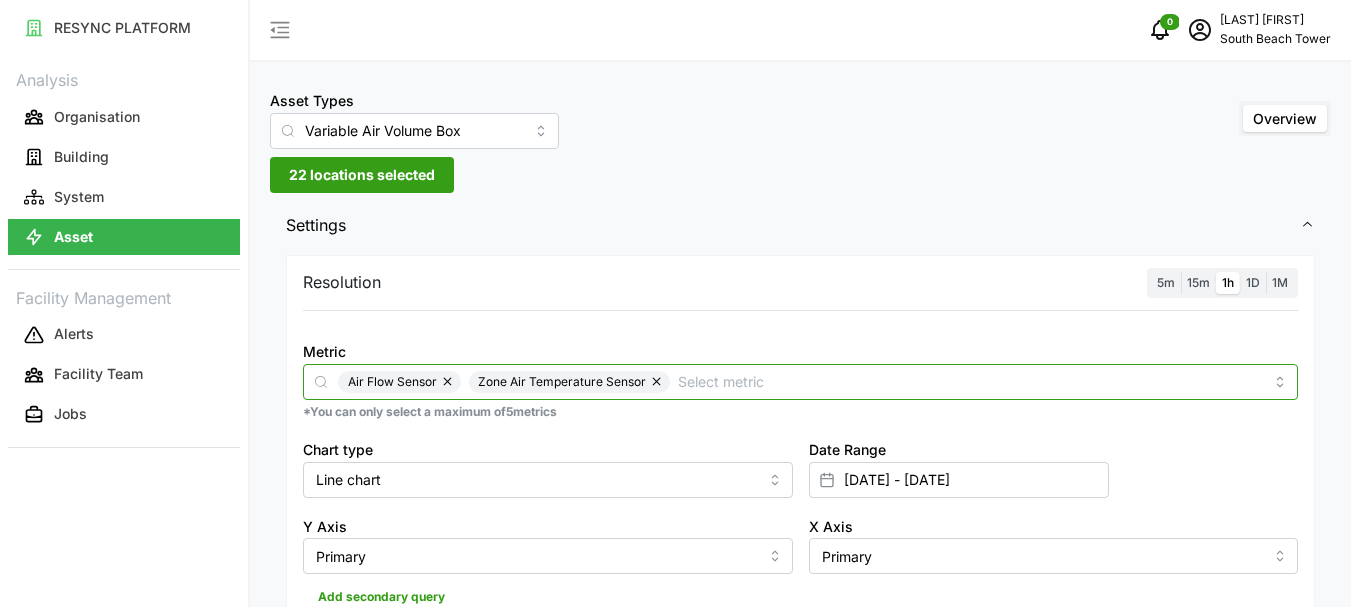 scroll, scrollTop: 500, scrollLeft: 0, axis: vertical 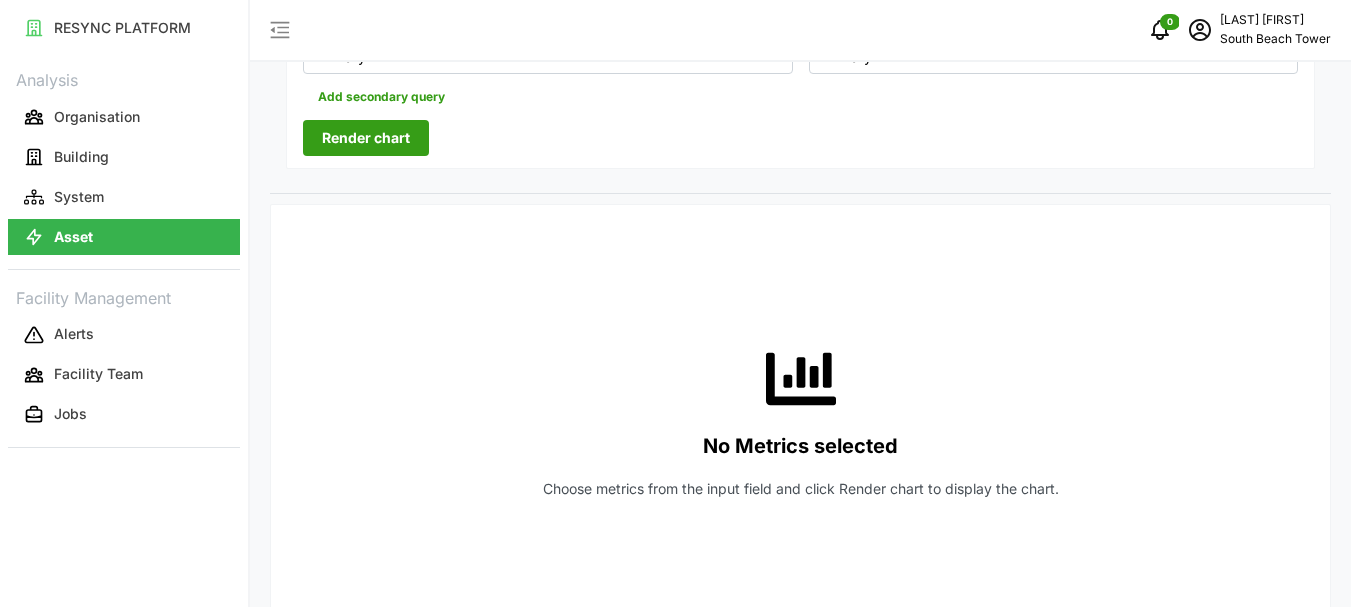click on "Render chart" at bounding box center [366, 138] 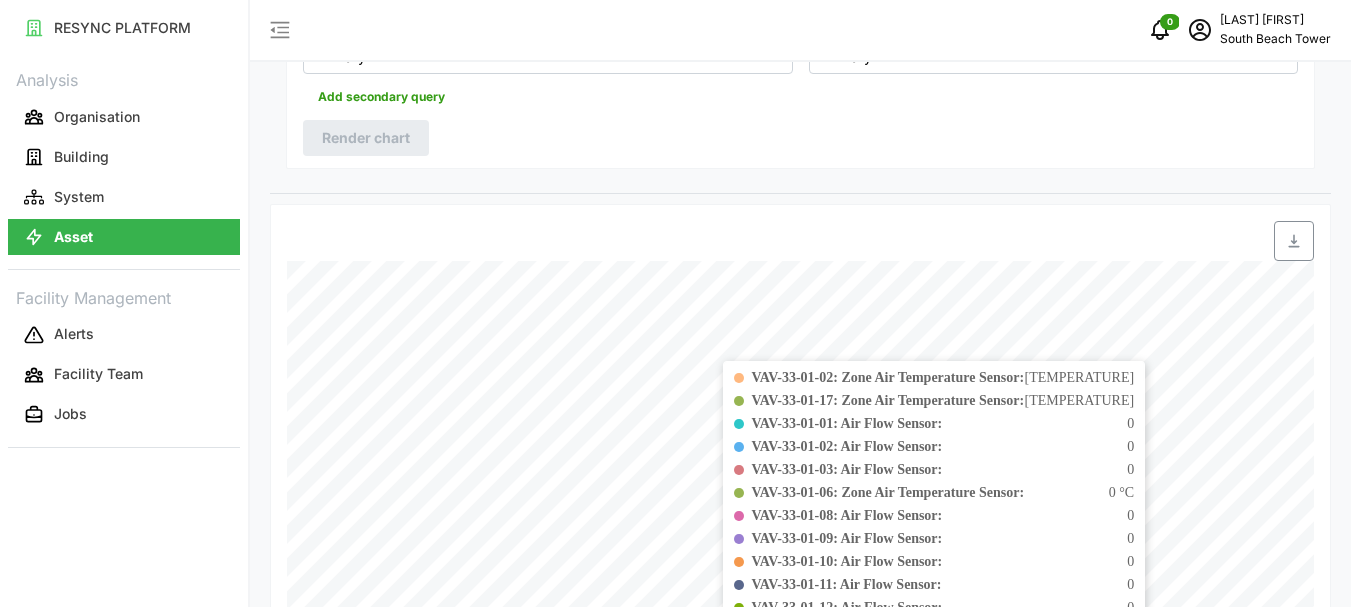 scroll, scrollTop: 540, scrollLeft: 0, axis: vertical 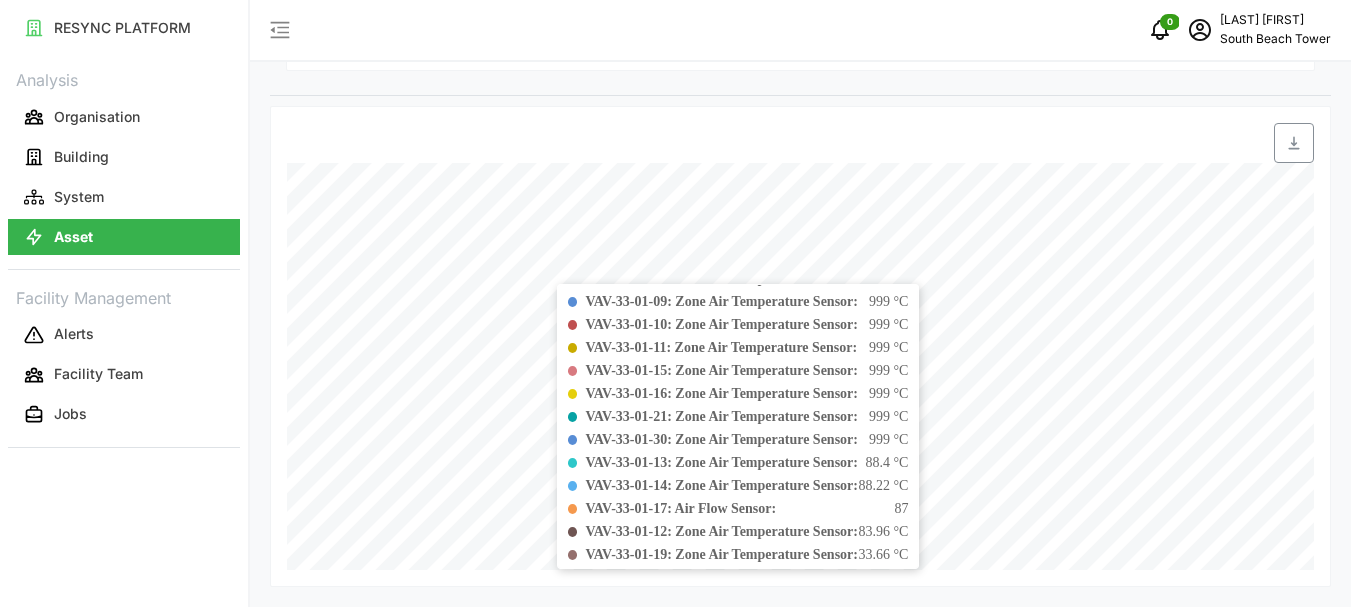 click on "VAV-33-01-09: Zone Air Temperature Sensor:" at bounding box center [721, 301] 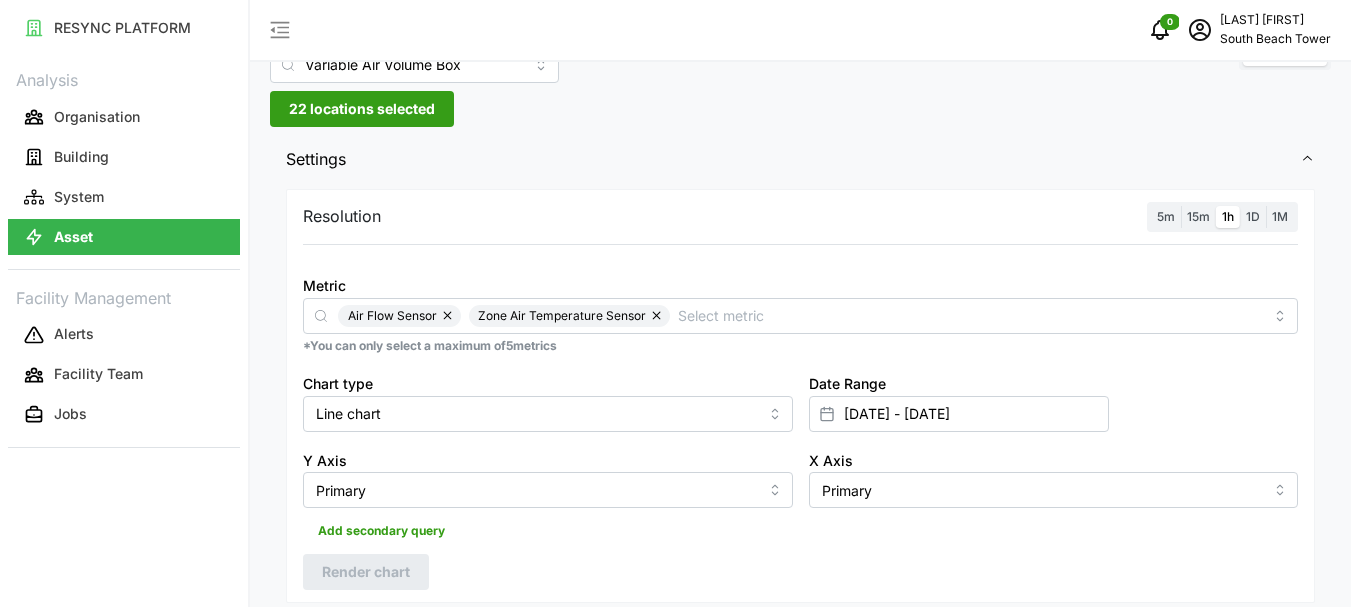 scroll, scrollTop: 0, scrollLeft: 0, axis: both 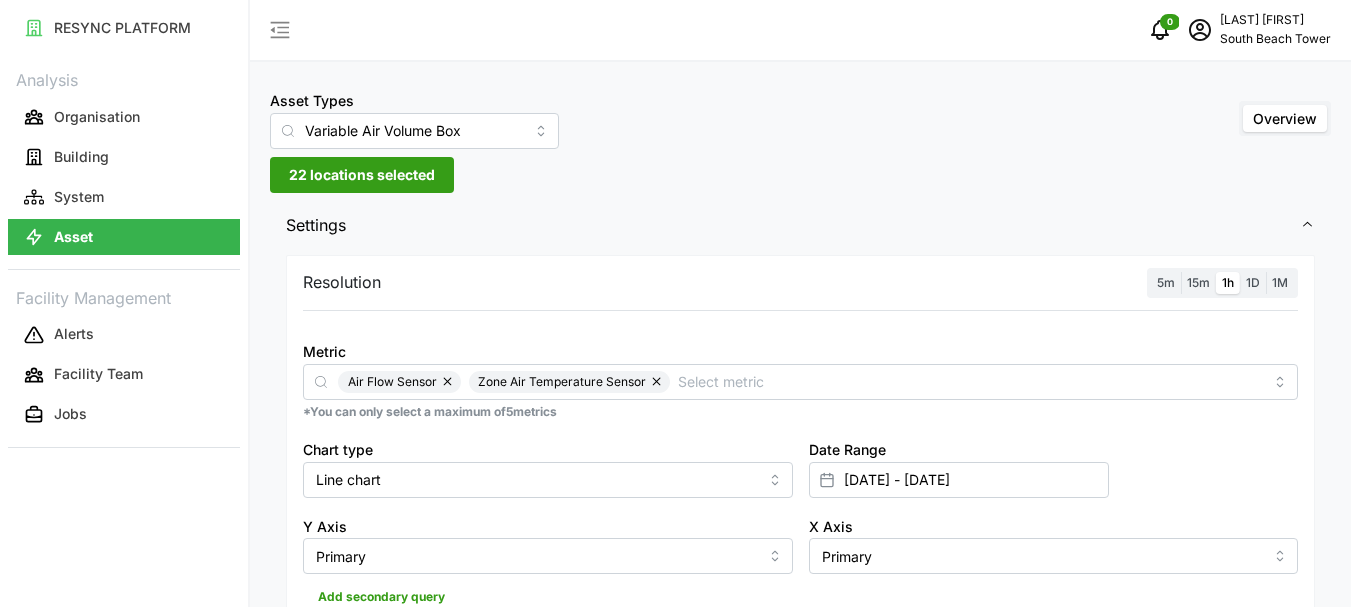 click on "22 locations selected" at bounding box center [362, 175] 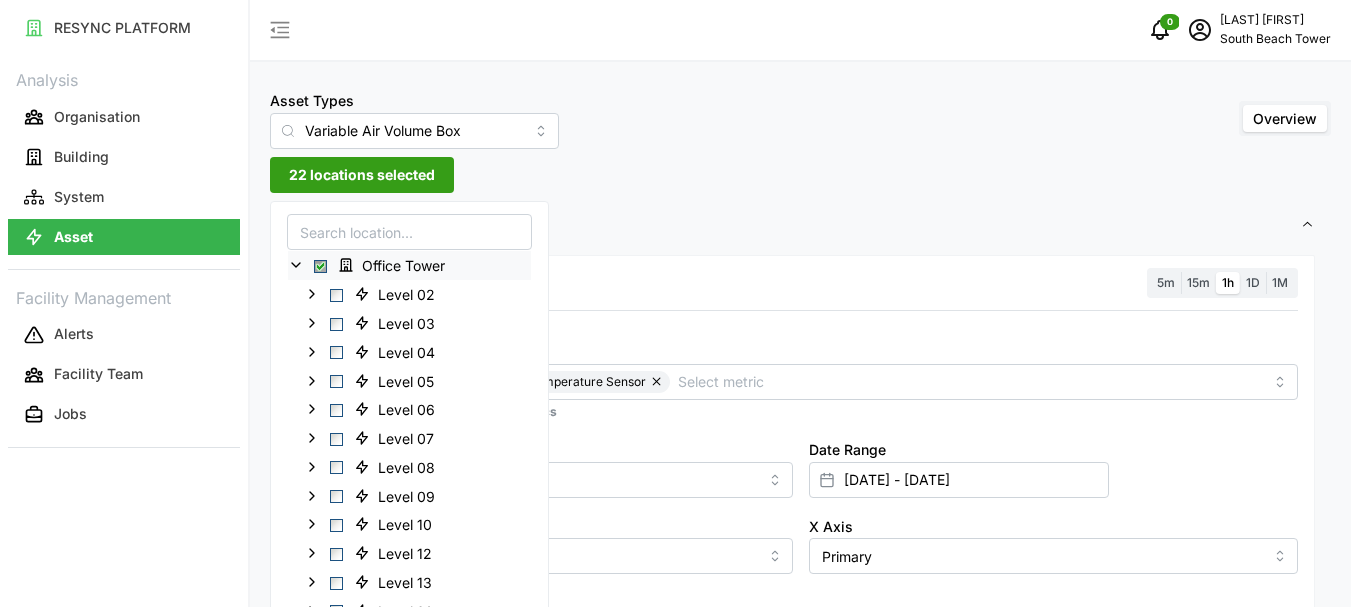click at bounding box center (320, 266) 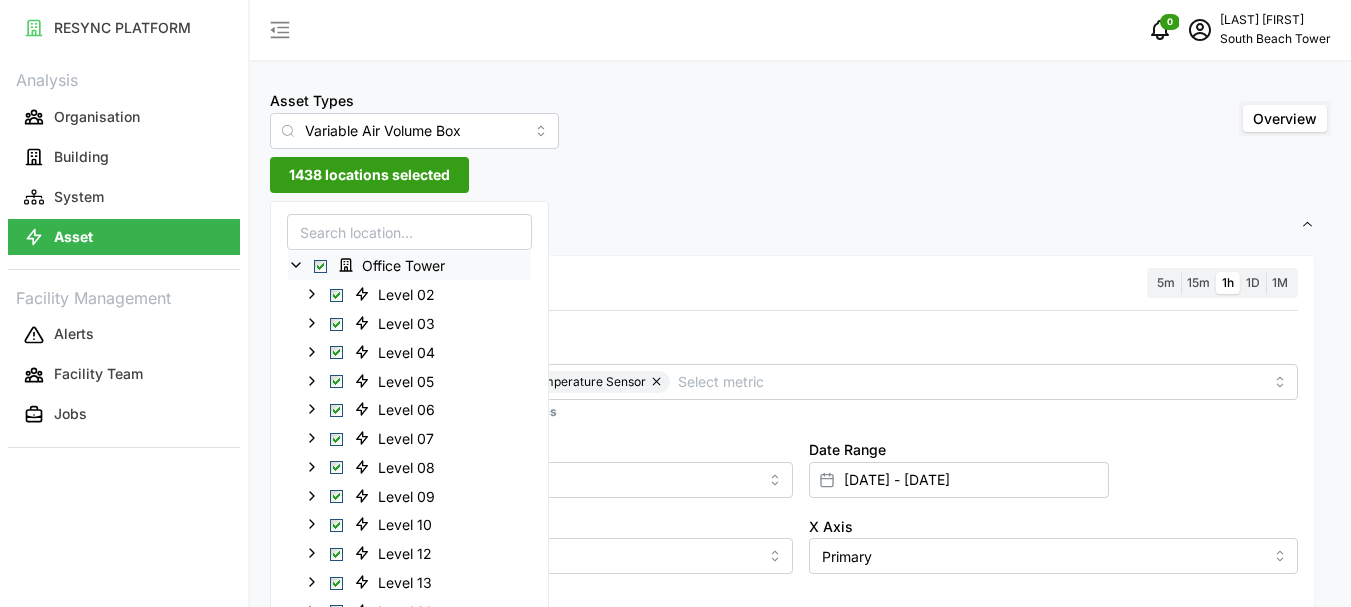 click 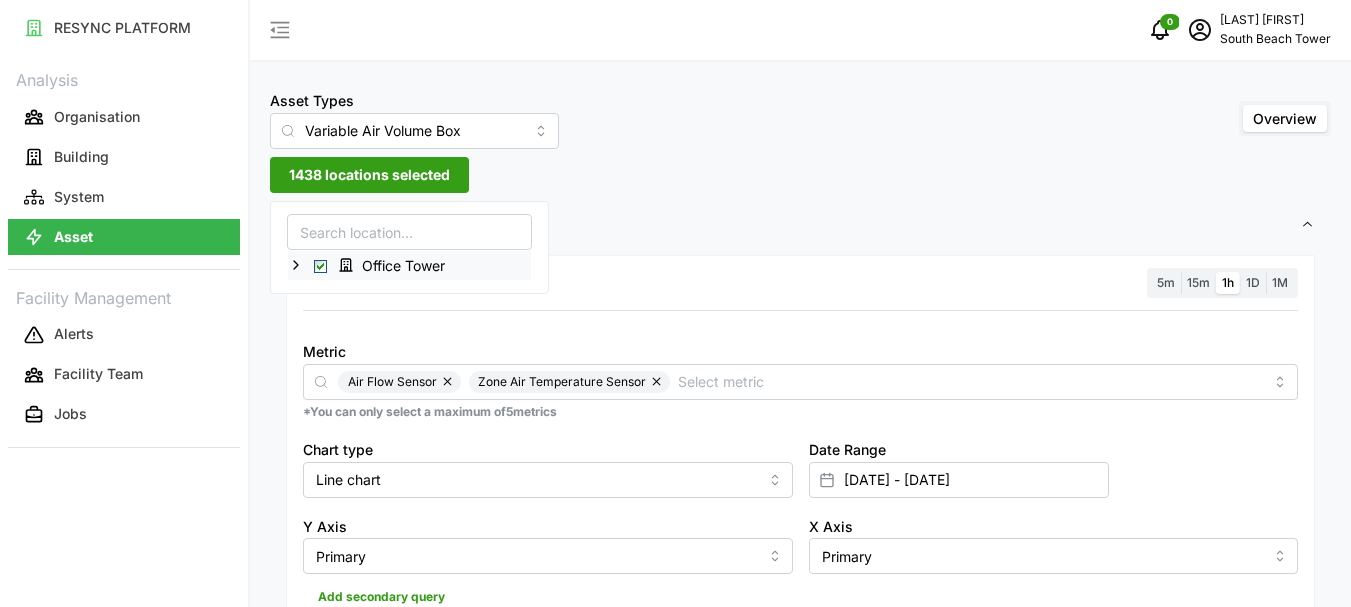 click 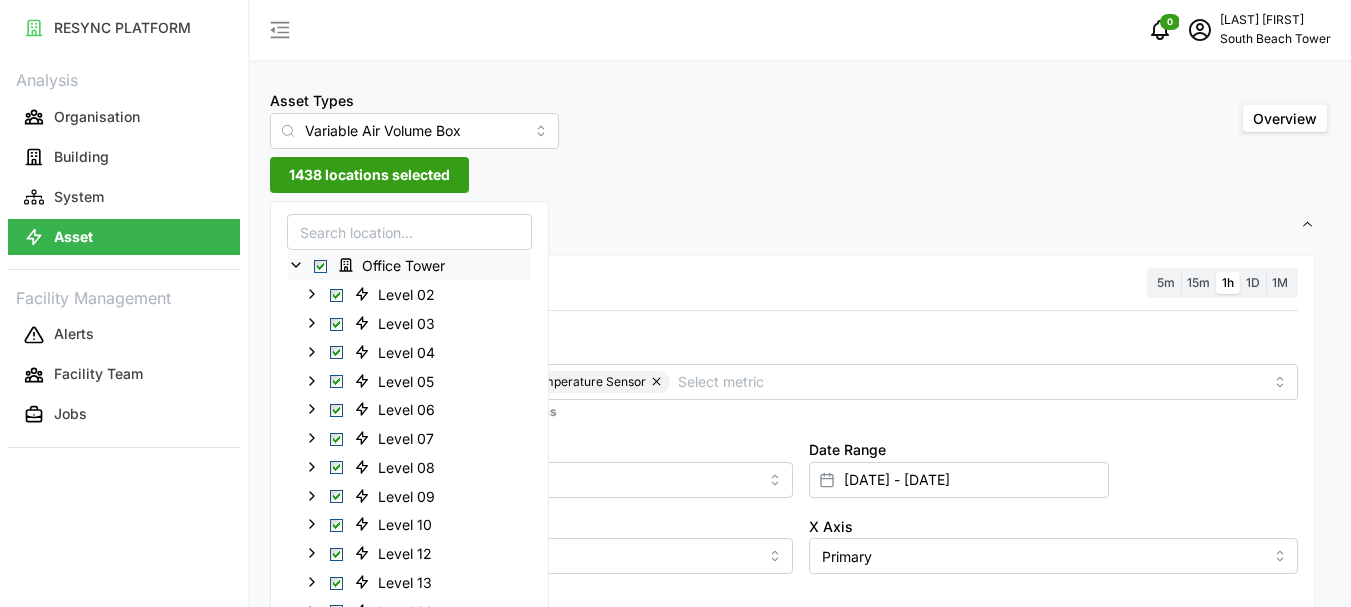 click at bounding box center (320, 266) 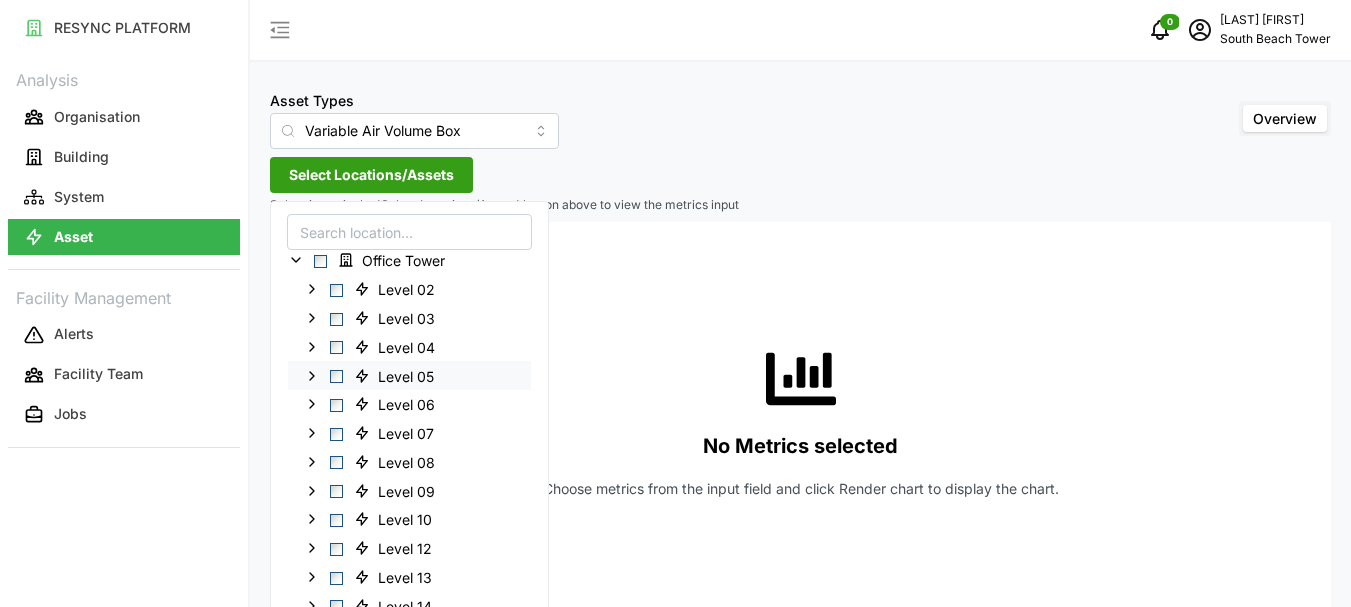 scroll, scrollTop: 0, scrollLeft: 0, axis: both 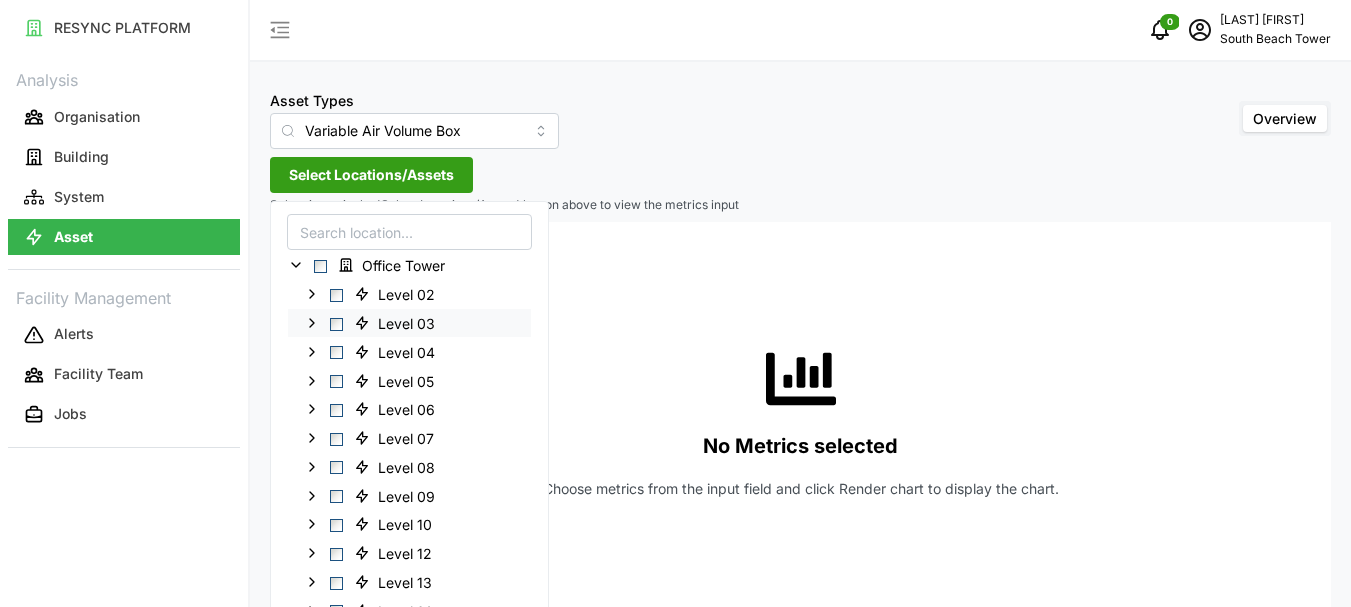 click at bounding box center [336, 323] 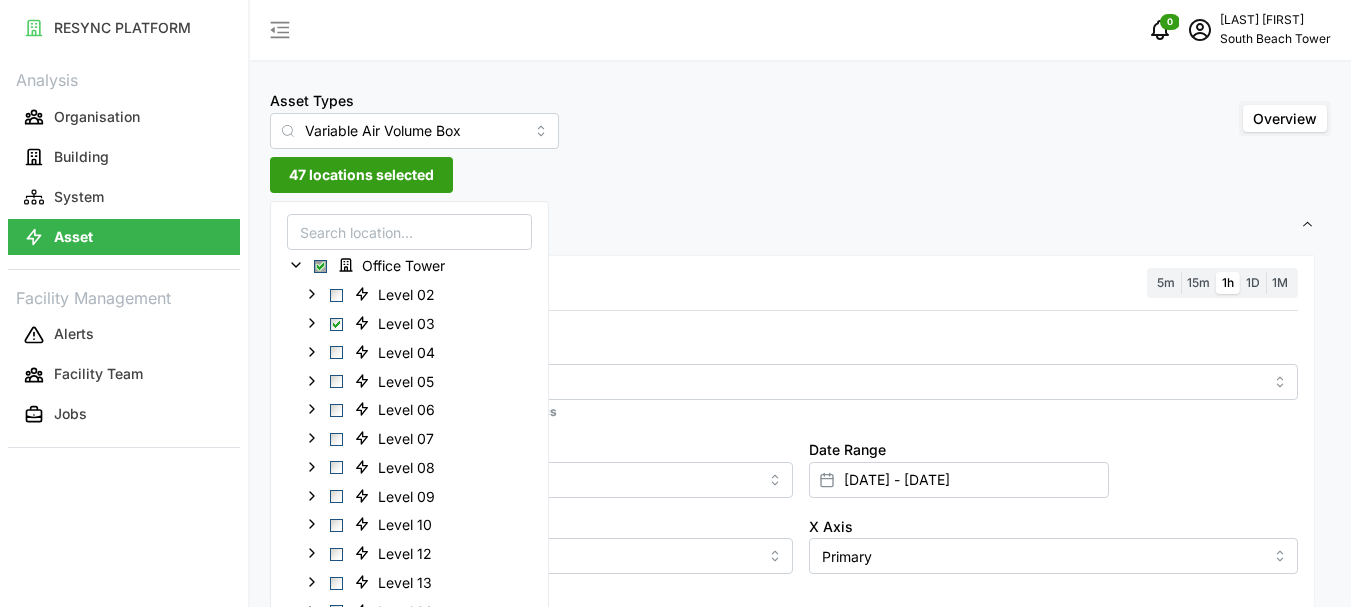 click on "47 locations selected" at bounding box center [361, 175] 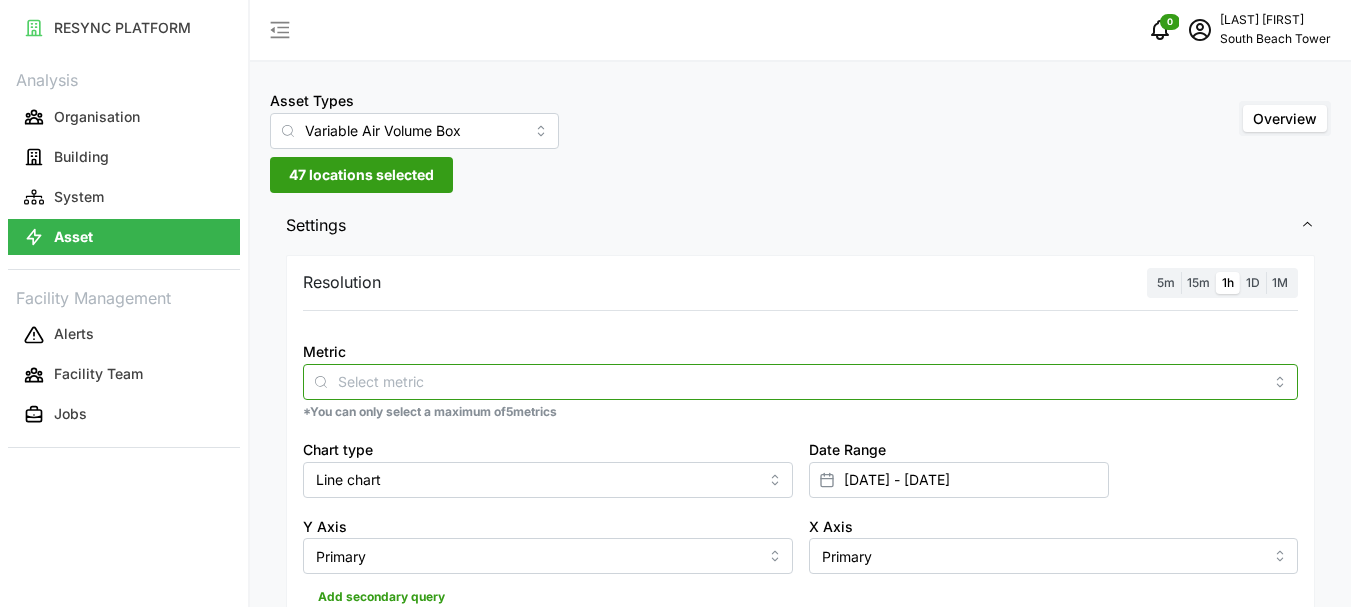 click on "Metric" at bounding box center (800, 381) 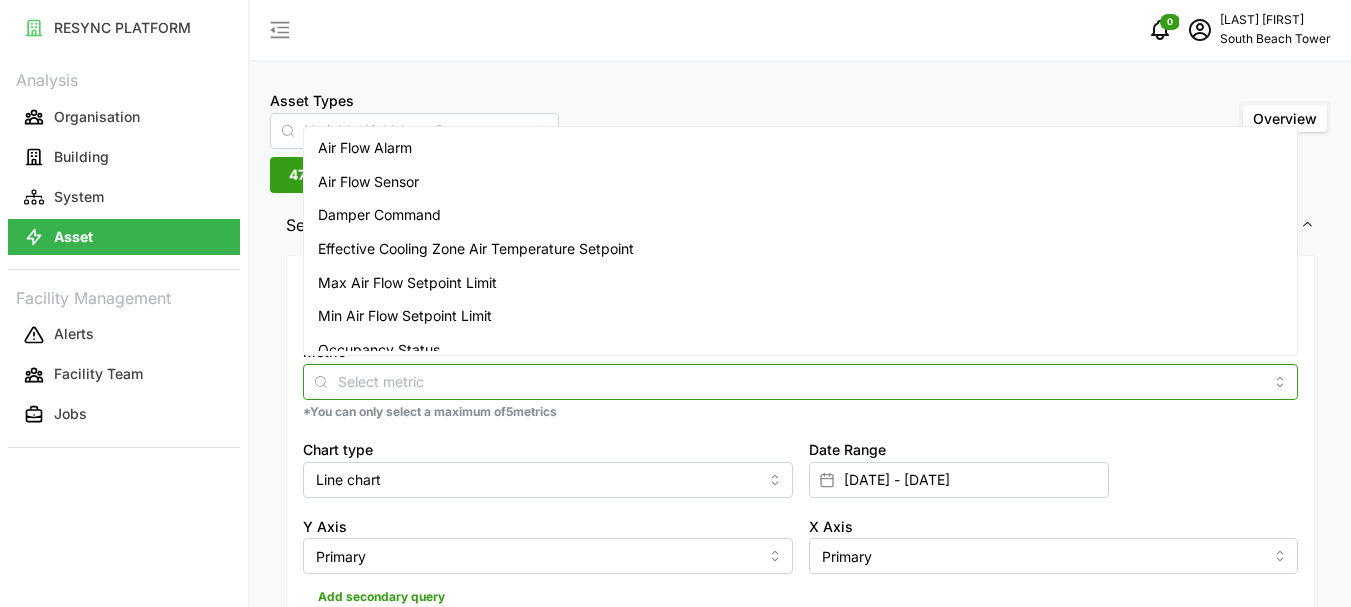 click on "Air Flow Sensor" at bounding box center [368, 182] 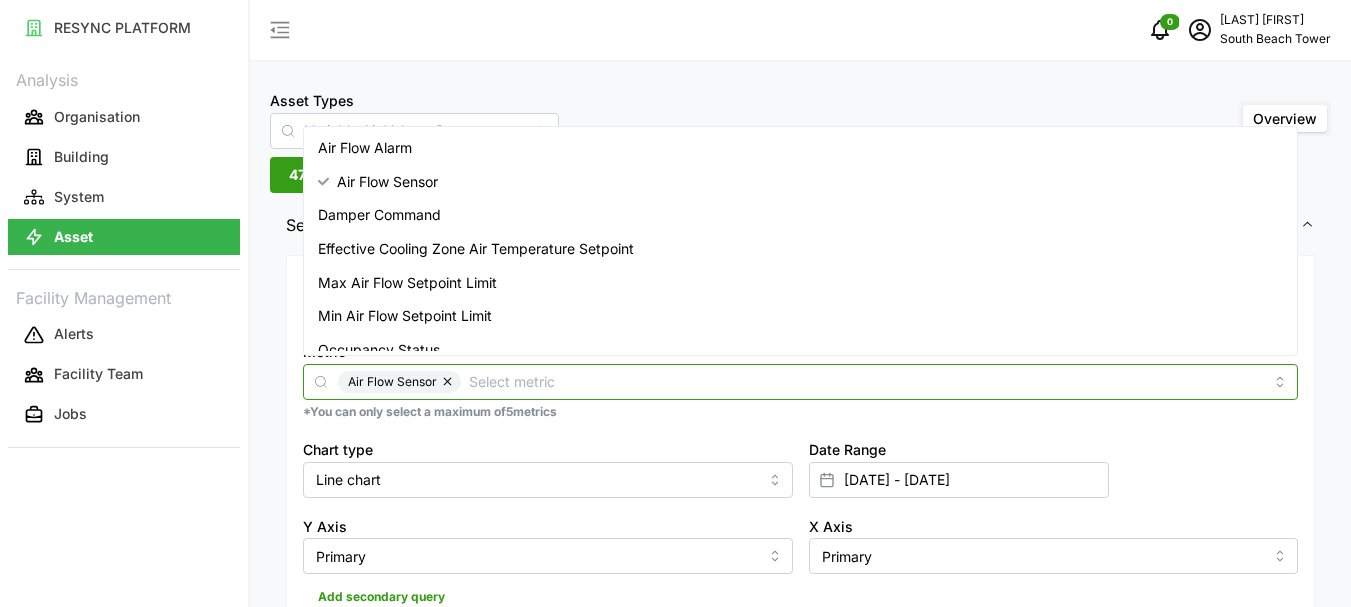 scroll, scrollTop: 83, scrollLeft: 0, axis: vertical 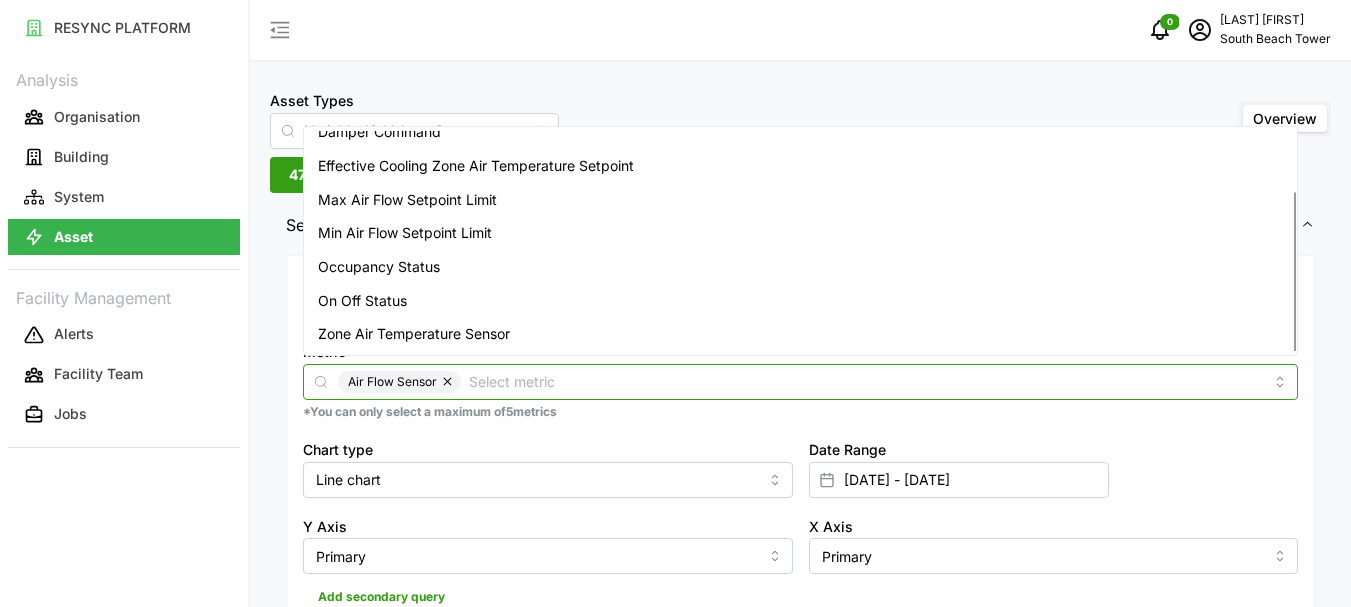 click on "Zone Air Temperature Sensor" at bounding box center (414, 334) 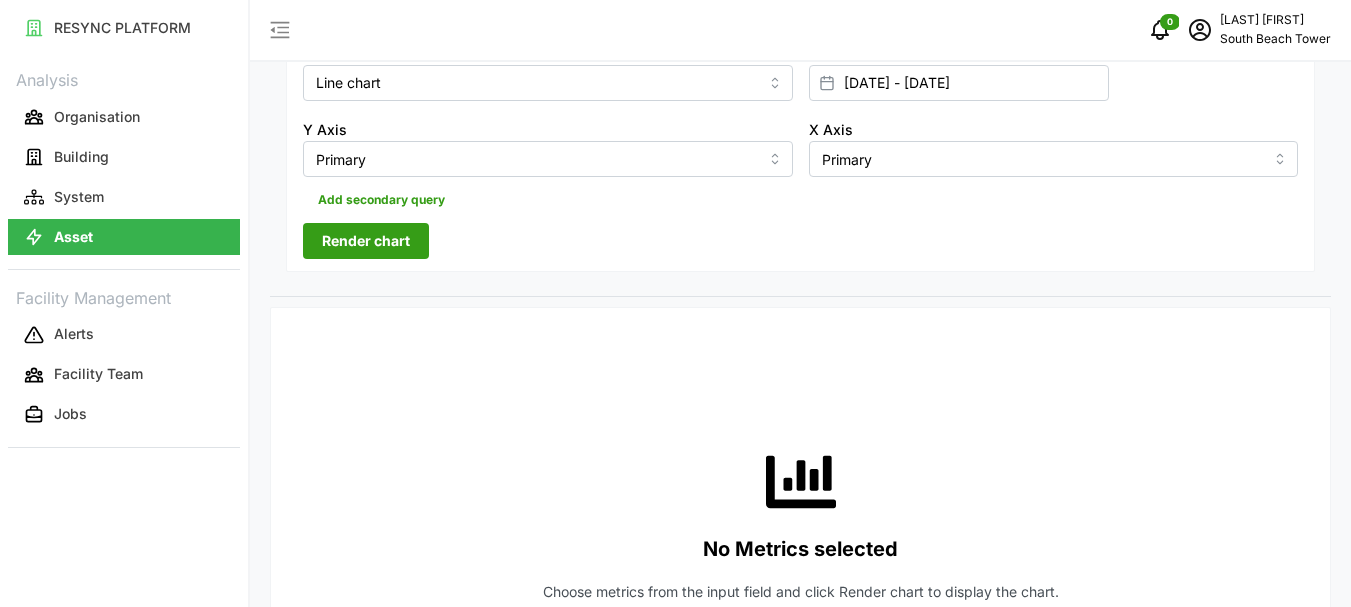 scroll, scrollTop: 400, scrollLeft: 0, axis: vertical 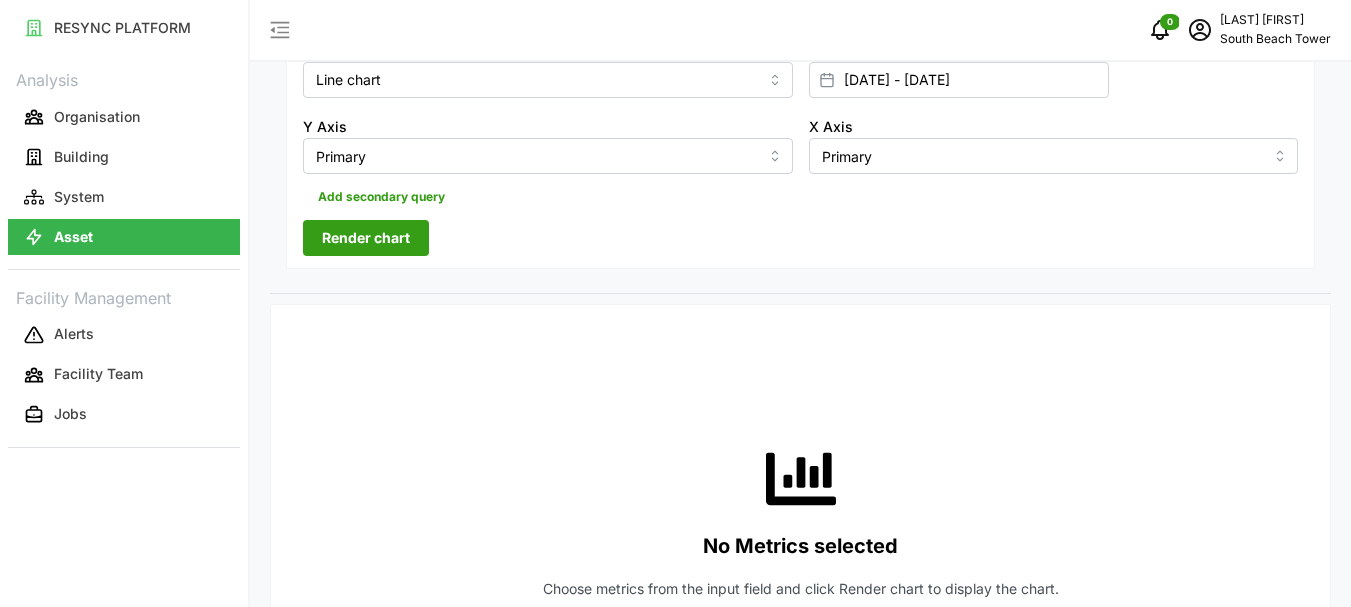 click on "Render chart" at bounding box center (366, 238) 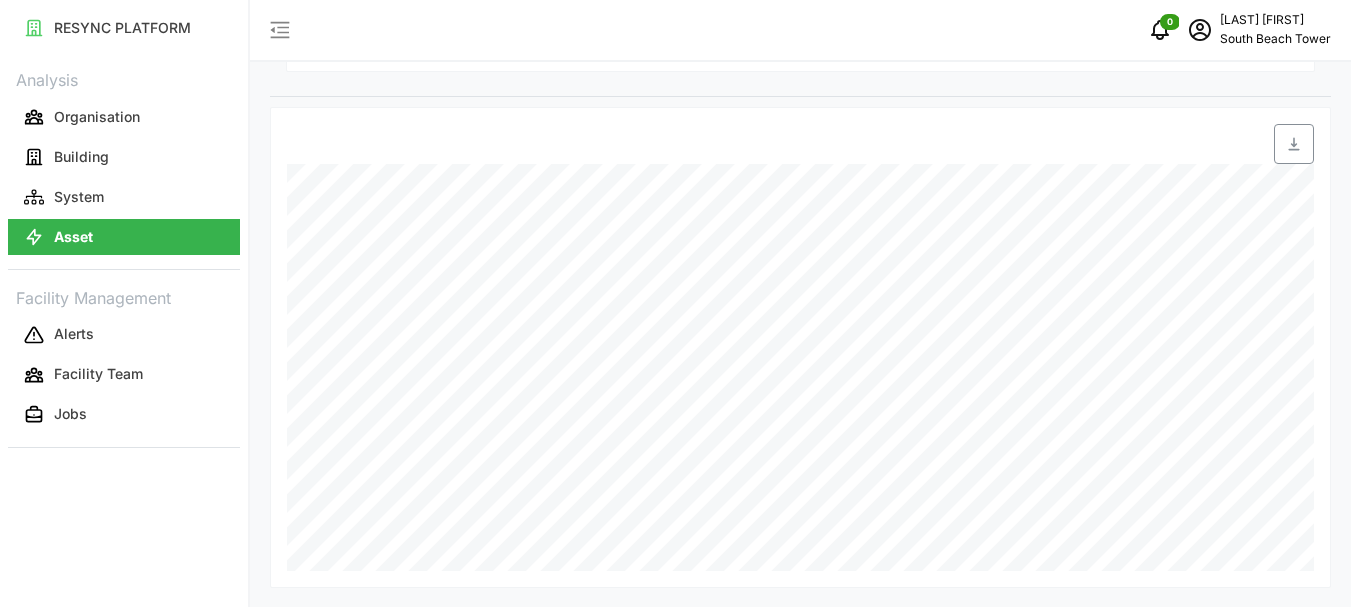 scroll, scrollTop: 598, scrollLeft: 0, axis: vertical 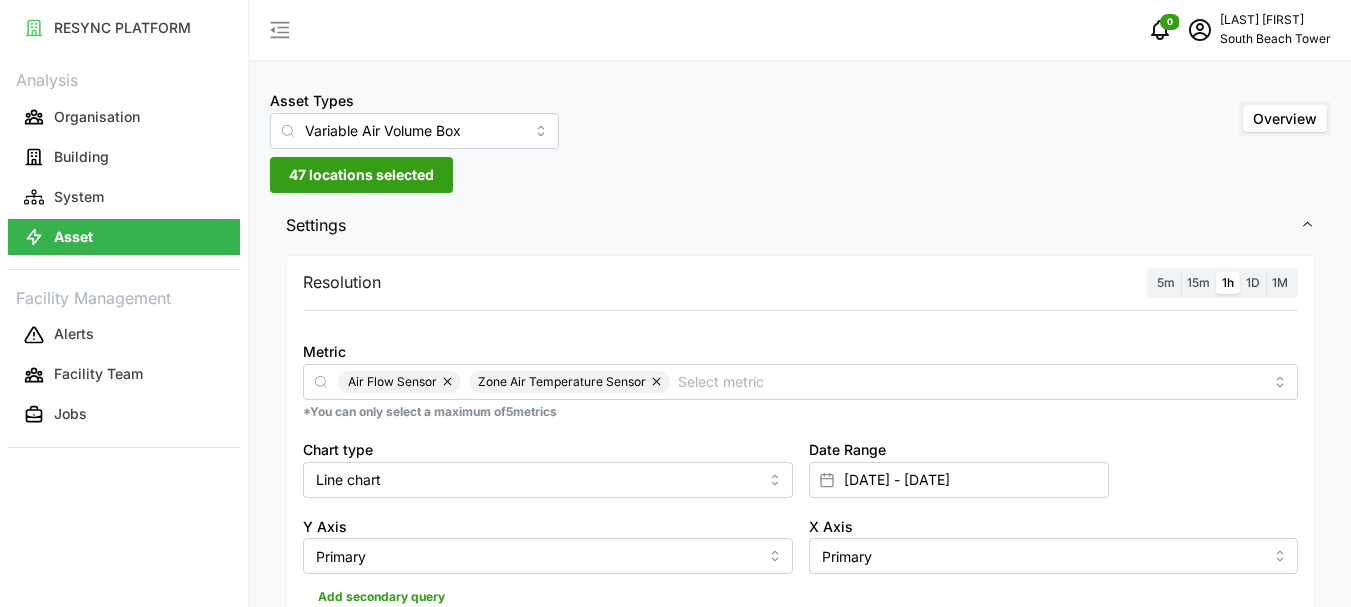 click on "47 locations selected" at bounding box center (361, 175) 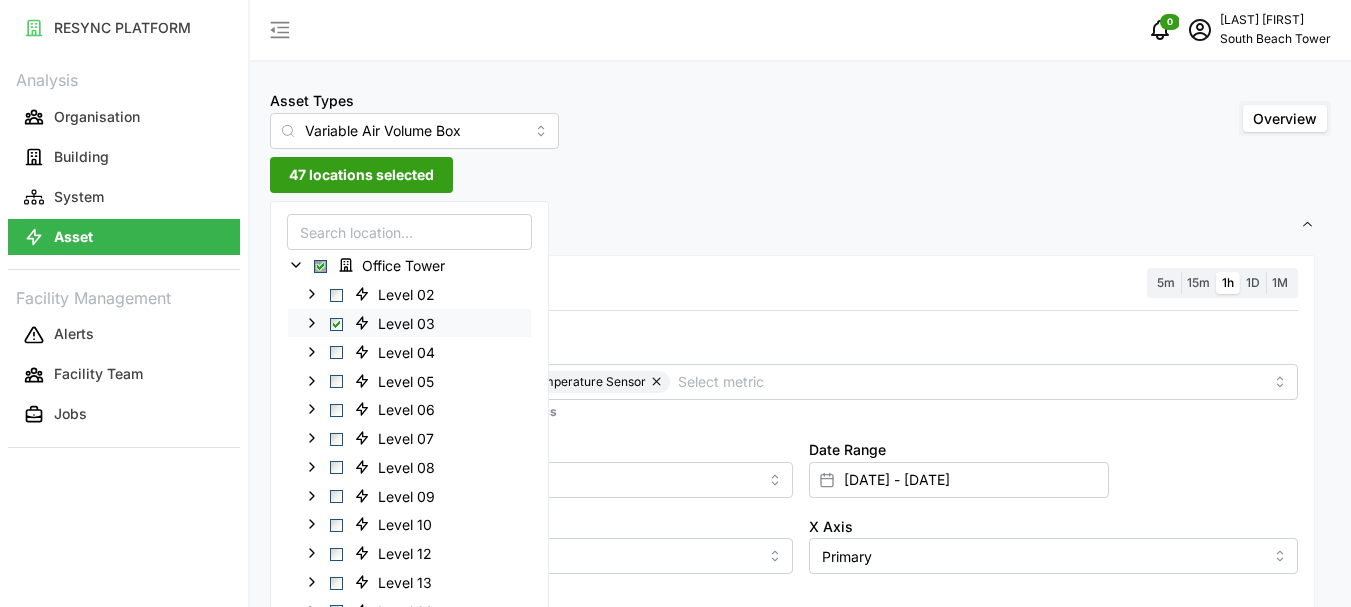 click at bounding box center [336, 323] 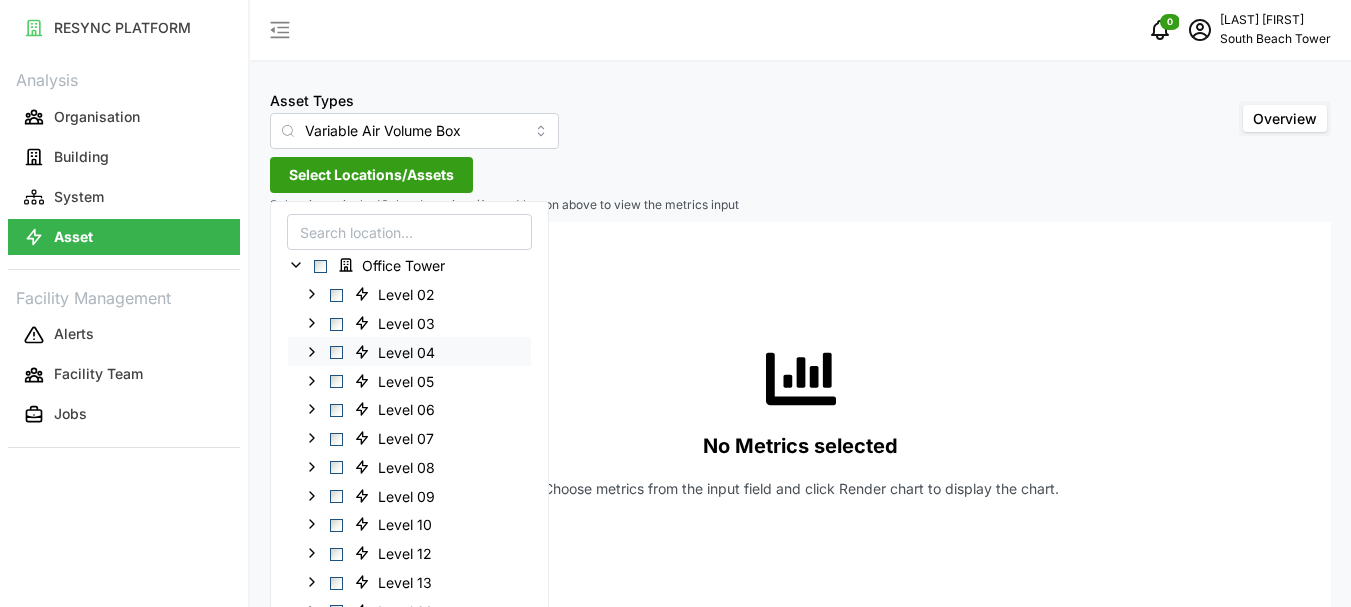 click at bounding box center (336, 352) 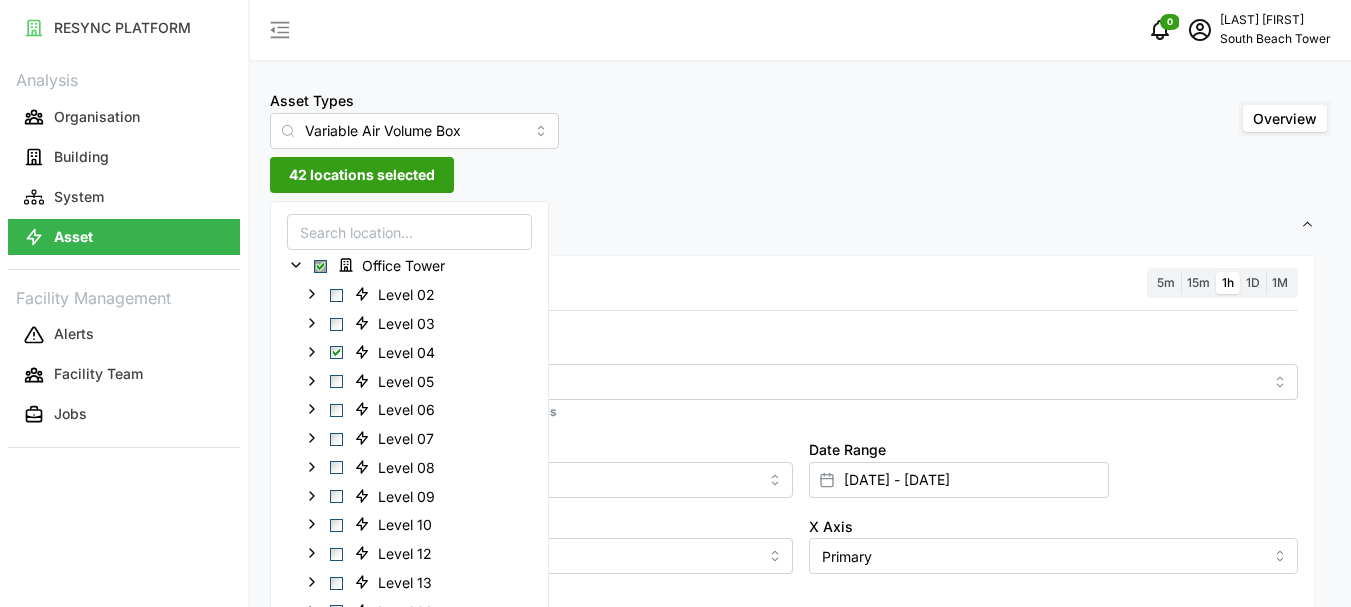 click on "Resolution 5m 15m 1h 1D 1M Metric *You can only select a maximum of 5 metrics Chart type Line chart Date Range [DATE] - [DATE] Y Axis Primary X Axis Primary Add secondary query Render chart" at bounding box center (800, 472) 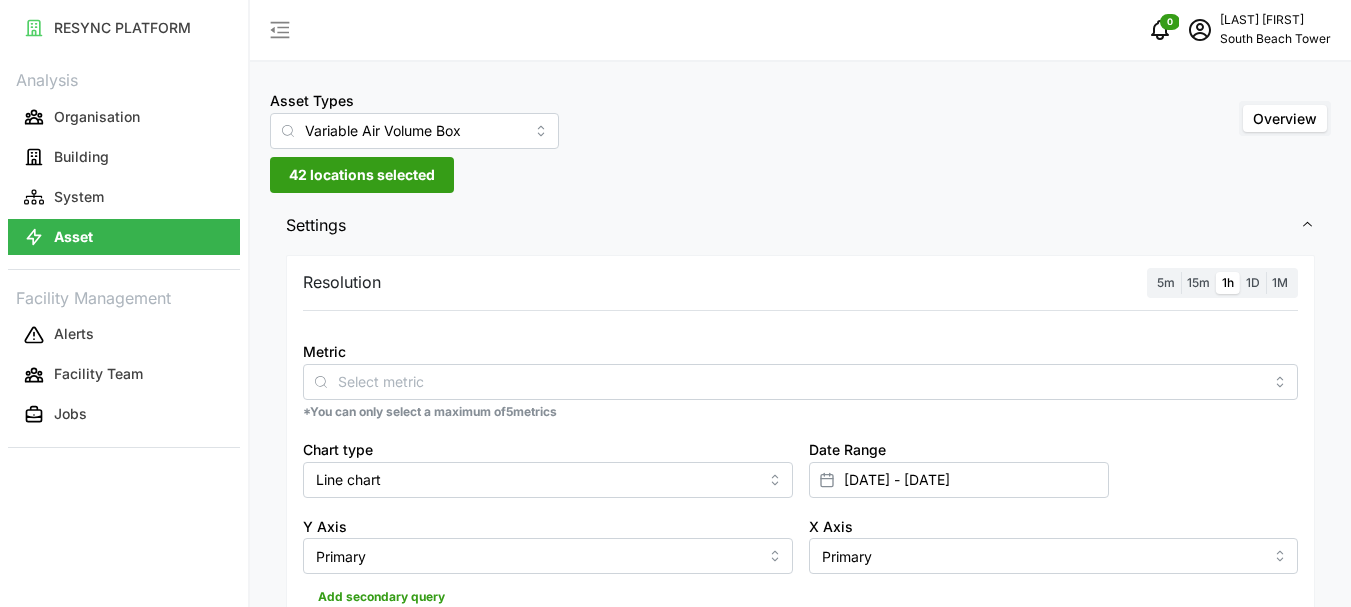click on "1h" at bounding box center [1228, 282] 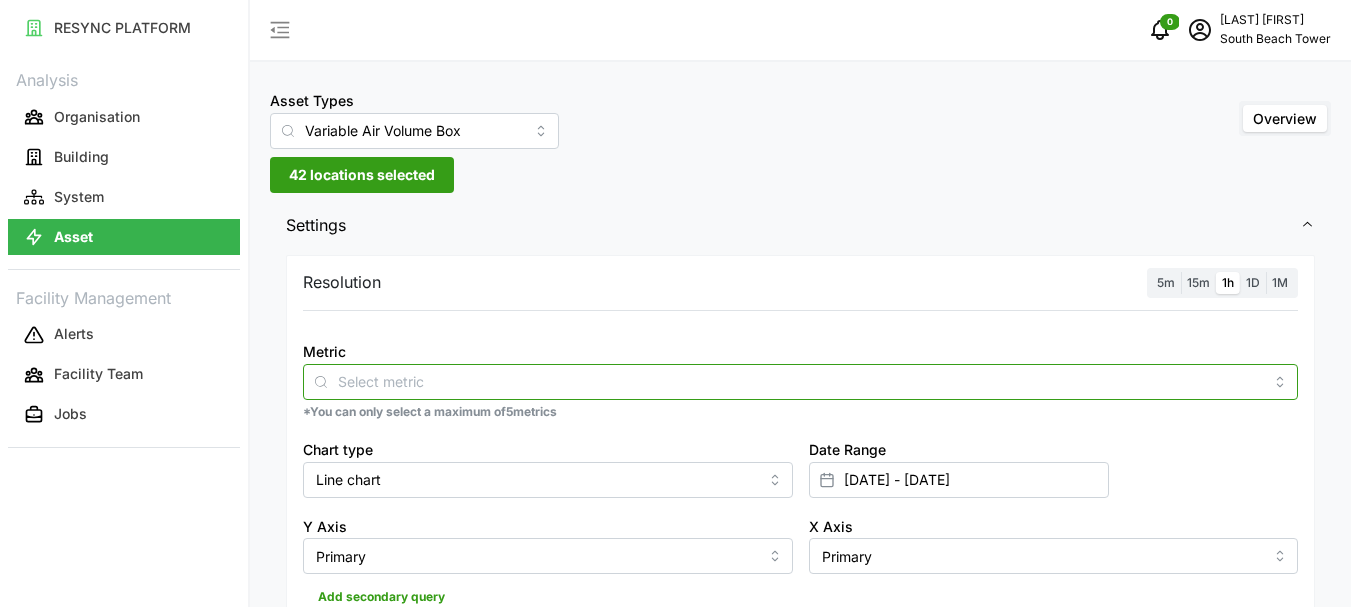 click on "Metric" at bounding box center [800, 381] 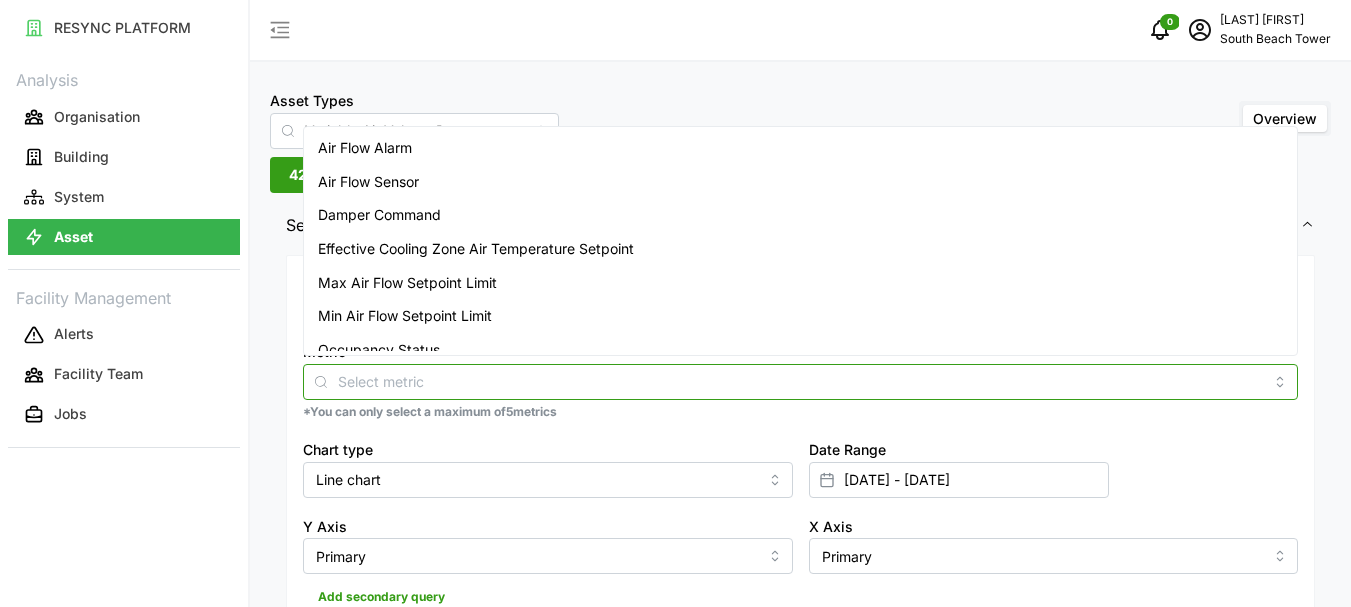 click on "Air Flow Sensor" at bounding box center (368, 182) 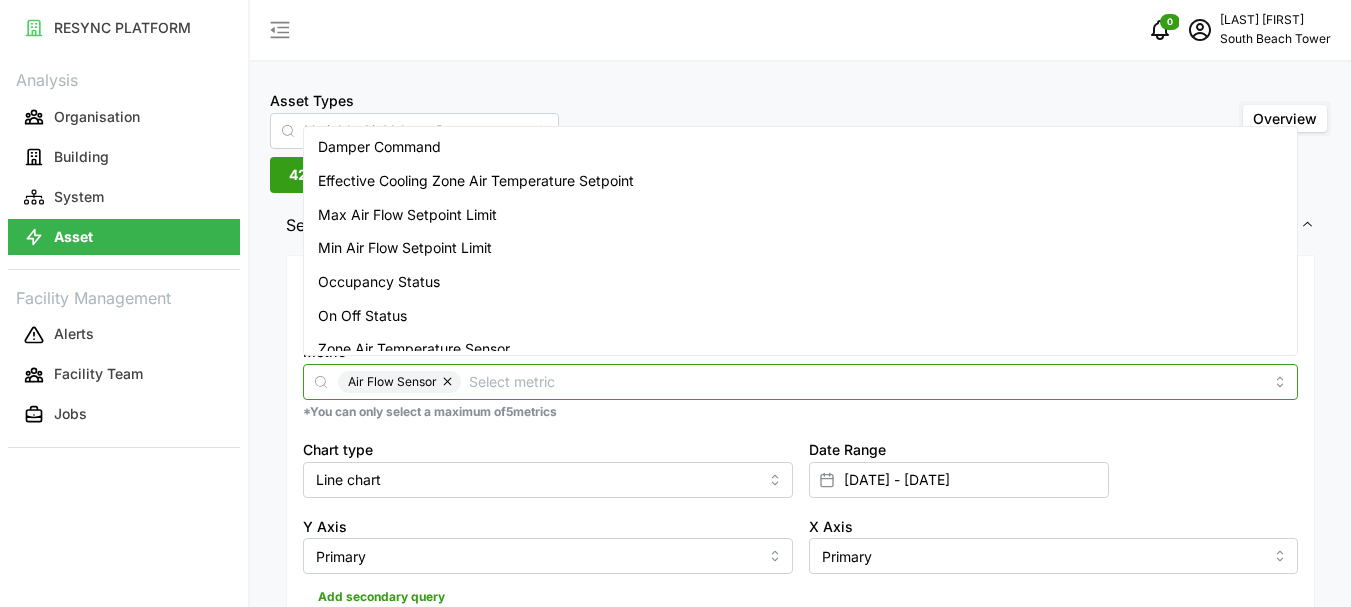 scroll, scrollTop: 83, scrollLeft: 0, axis: vertical 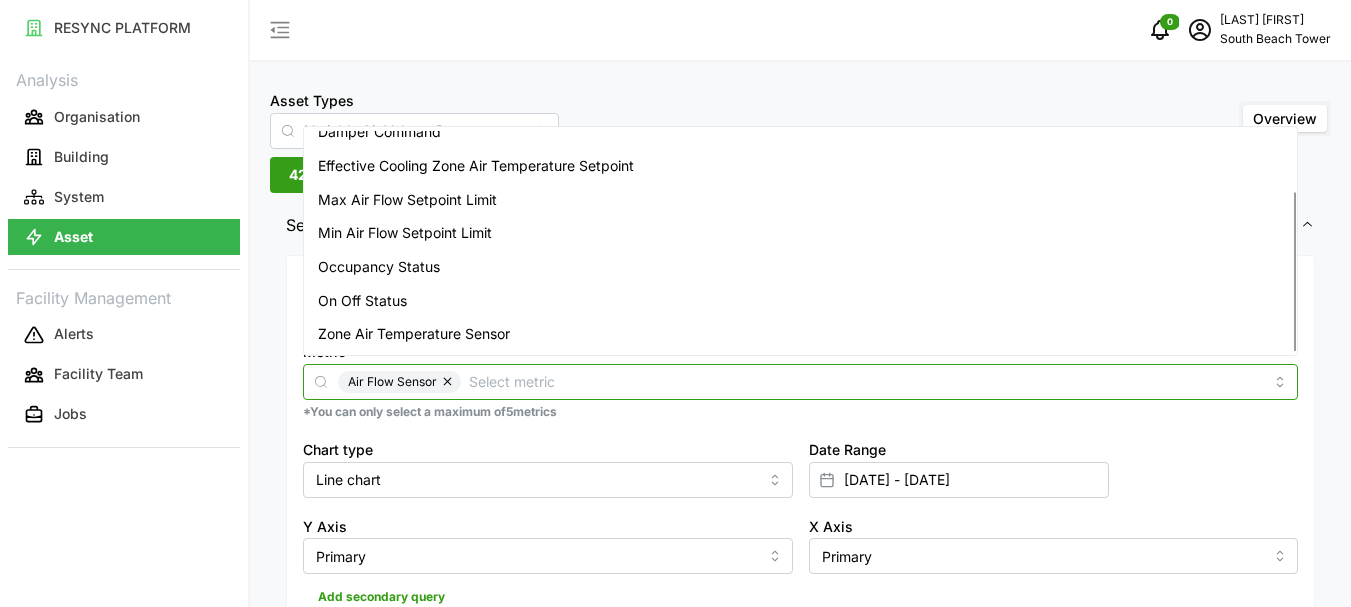 click on "Zone Air Temperature Sensor" at bounding box center [414, 334] 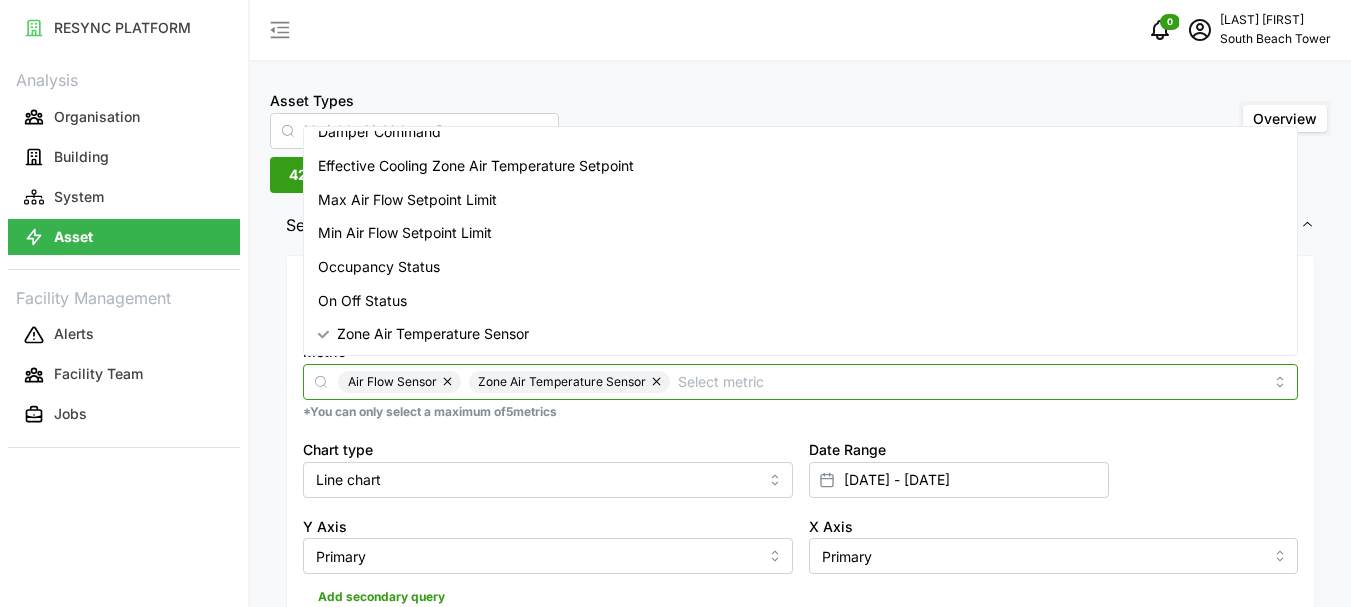 scroll, scrollTop: 200, scrollLeft: 0, axis: vertical 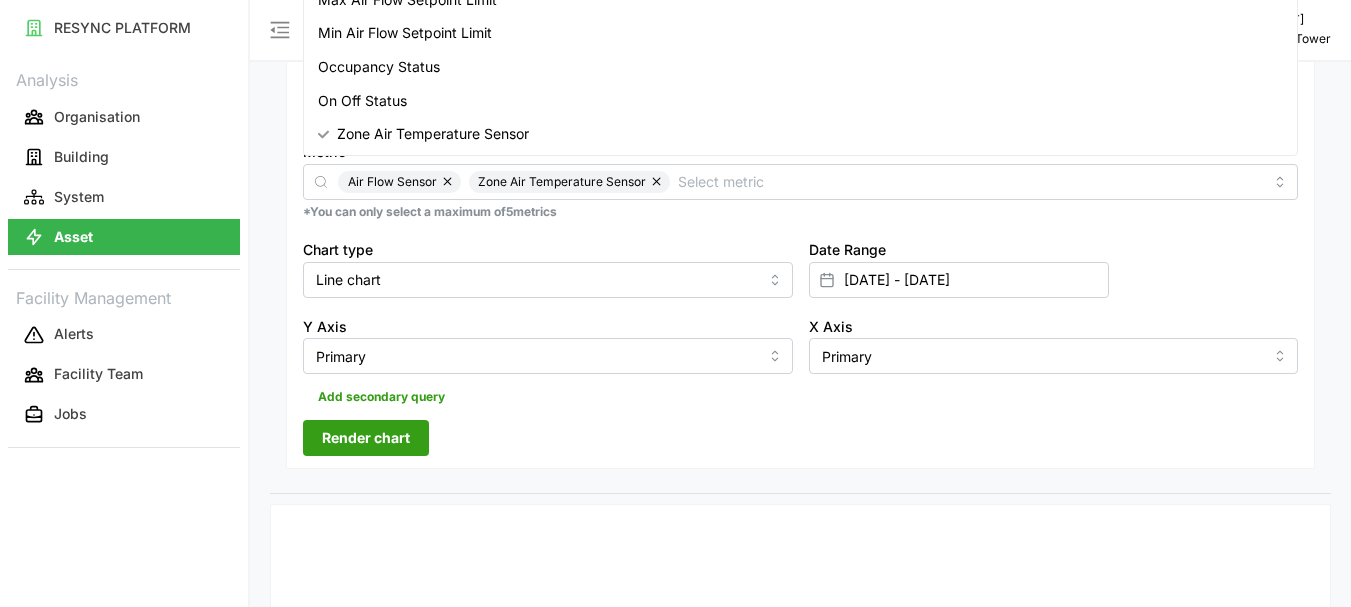 click on "Render chart" at bounding box center (366, 438) 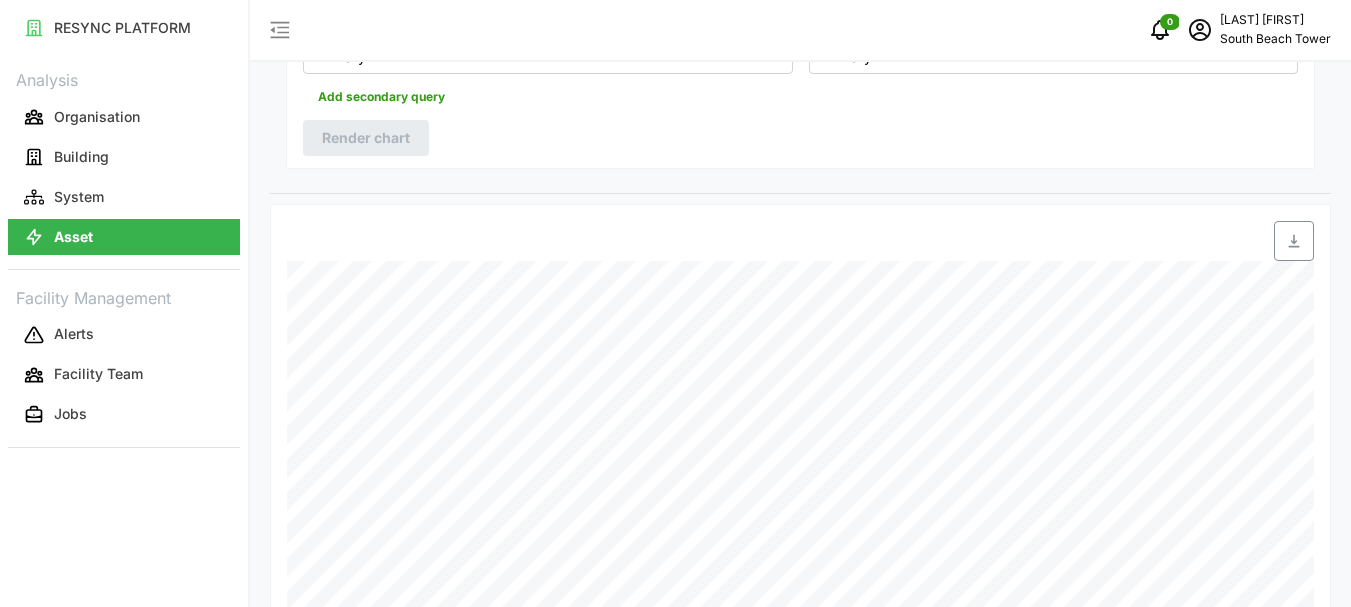 scroll, scrollTop: 598, scrollLeft: 0, axis: vertical 